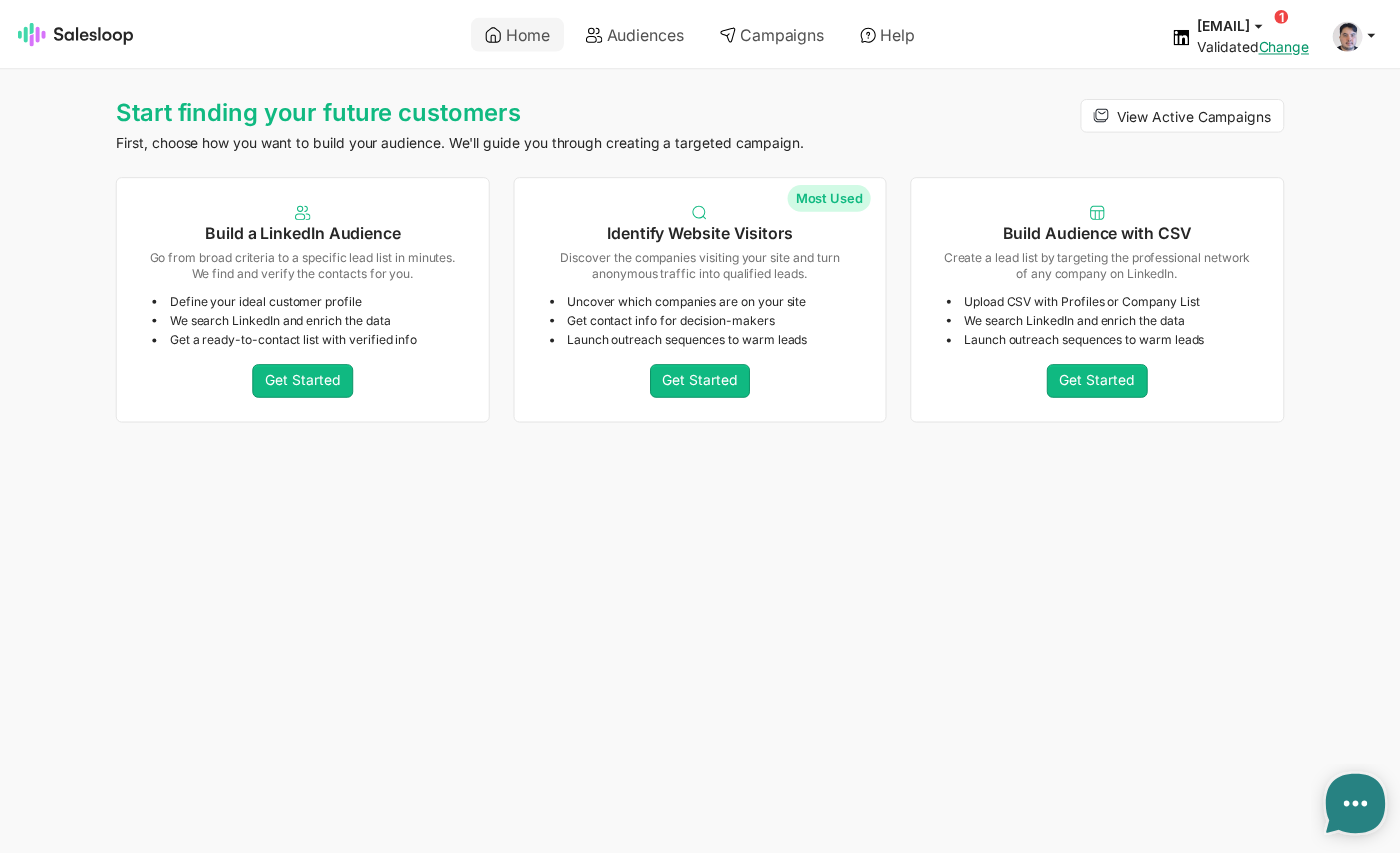 scroll, scrollTop: 0, scrollLeft: 0, axis: both 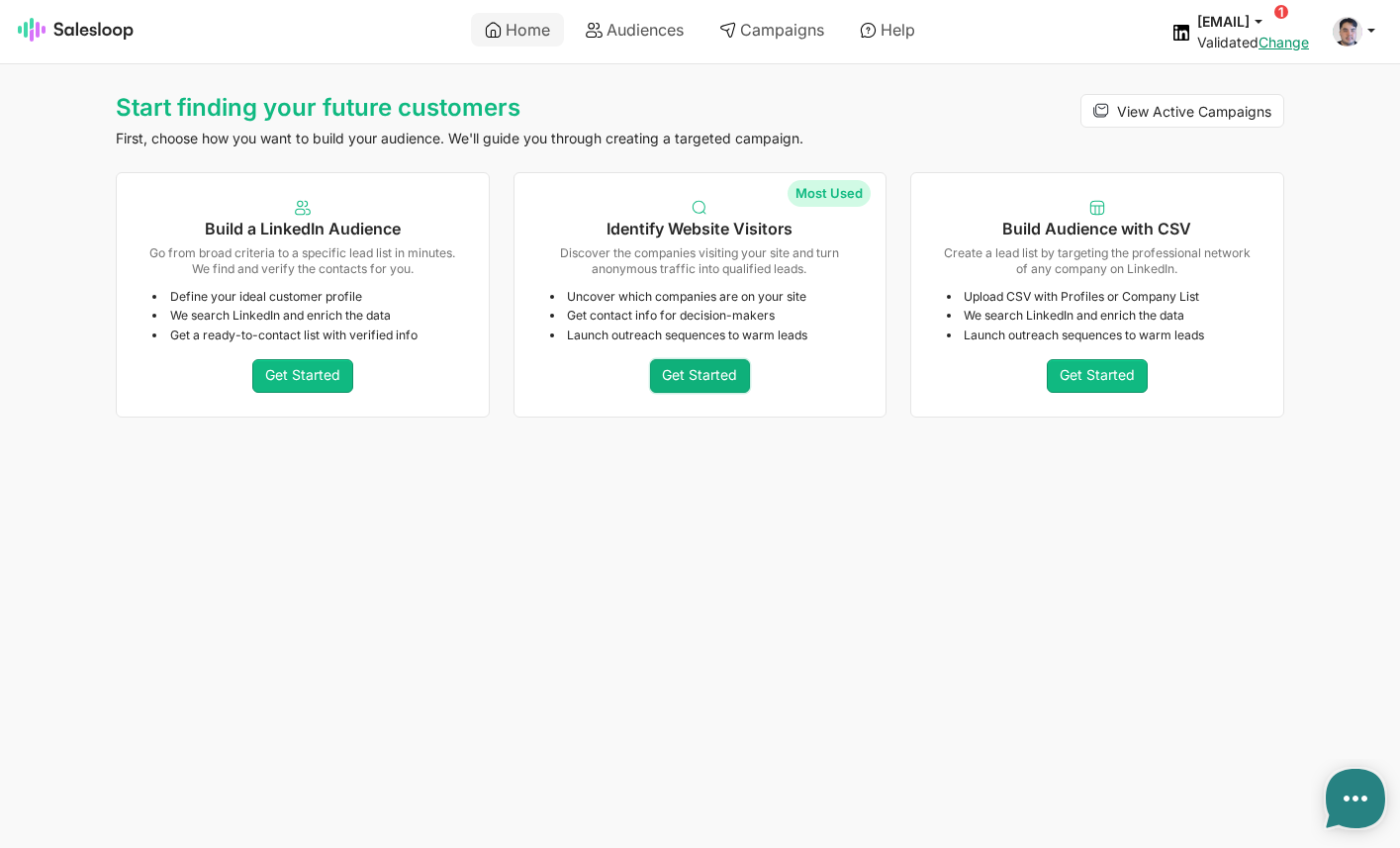 click on "Get Started" at bounding box center (700, 376) 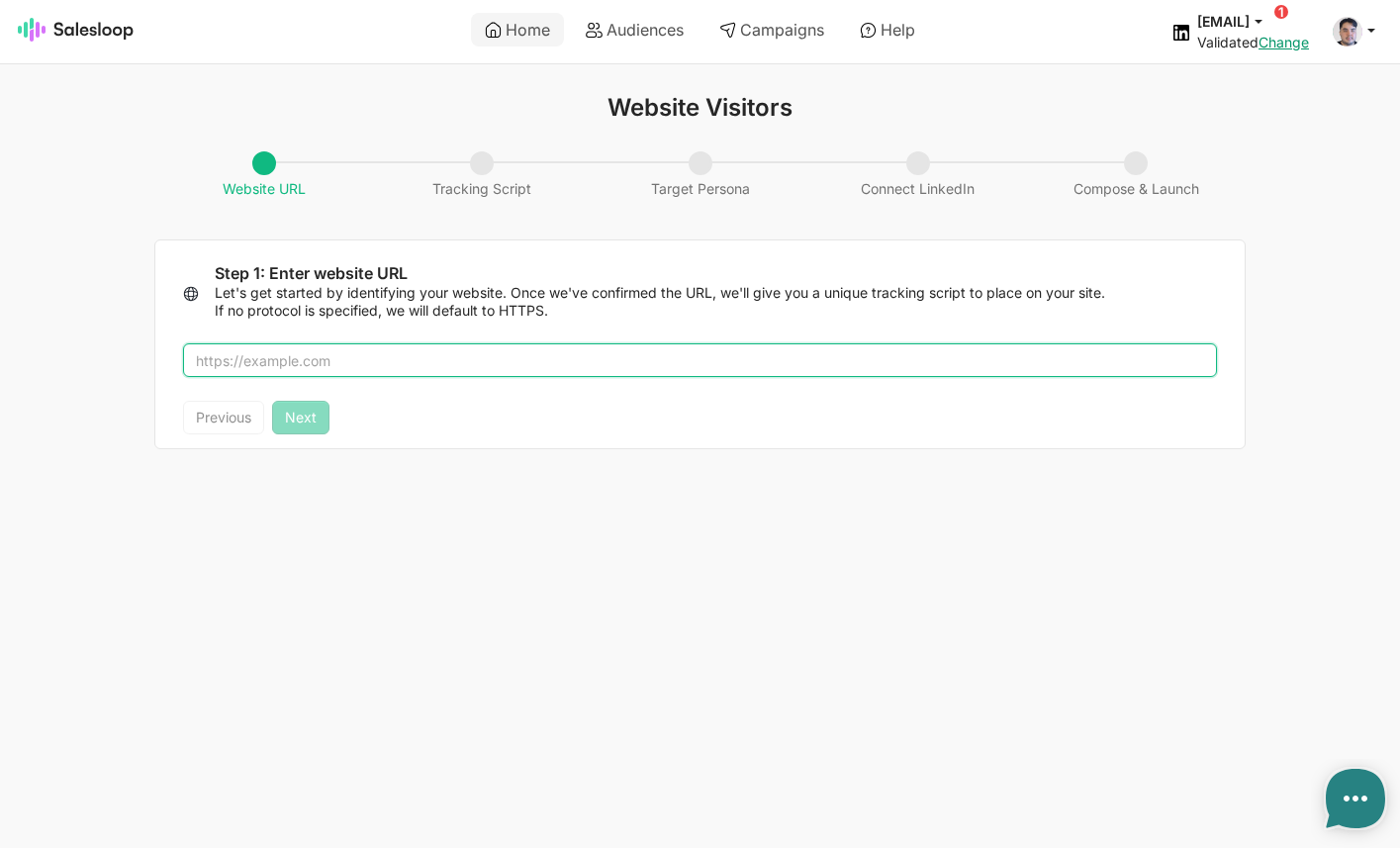 click at bounding box center (700, 360) 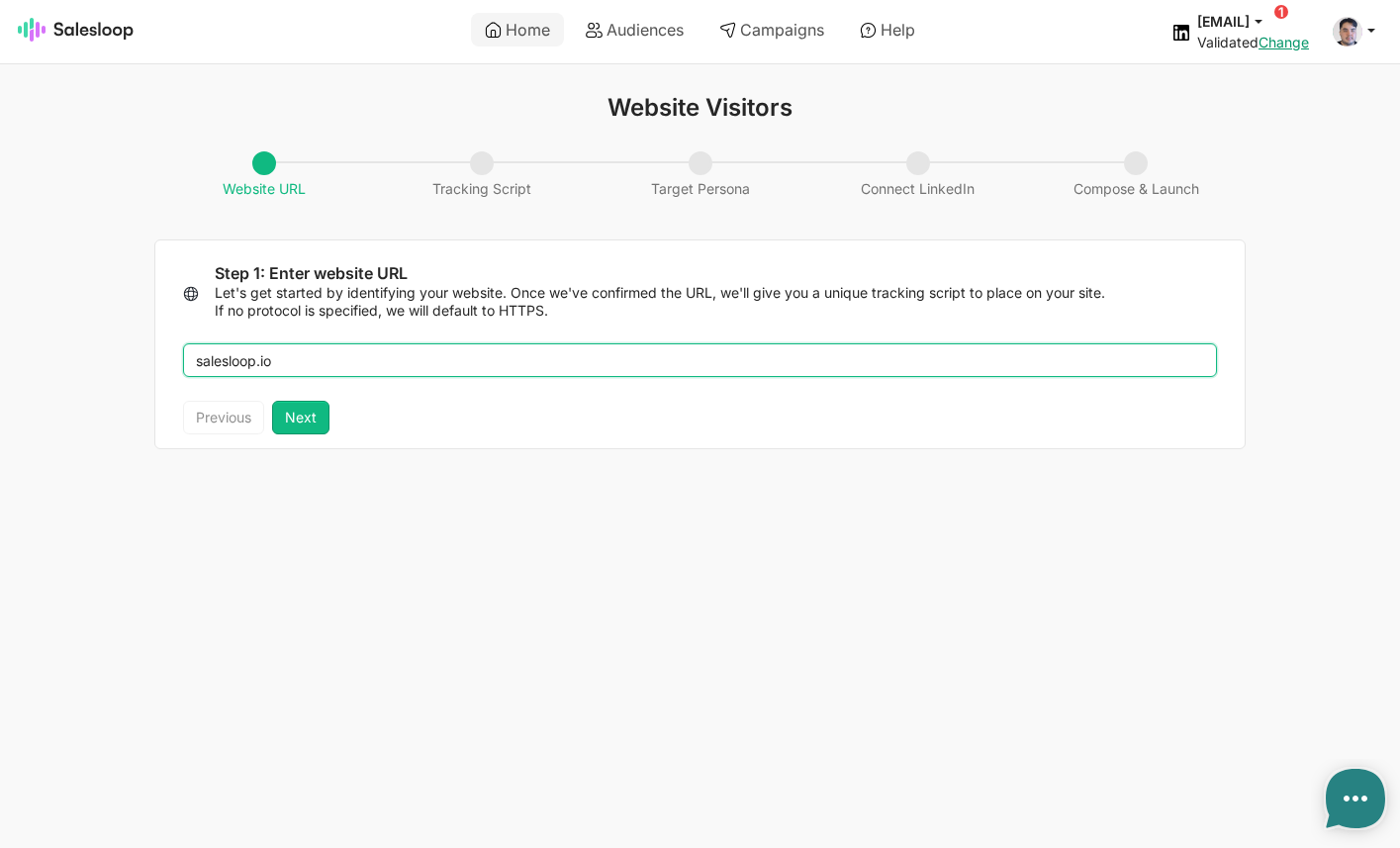 type on "salesloop.io" 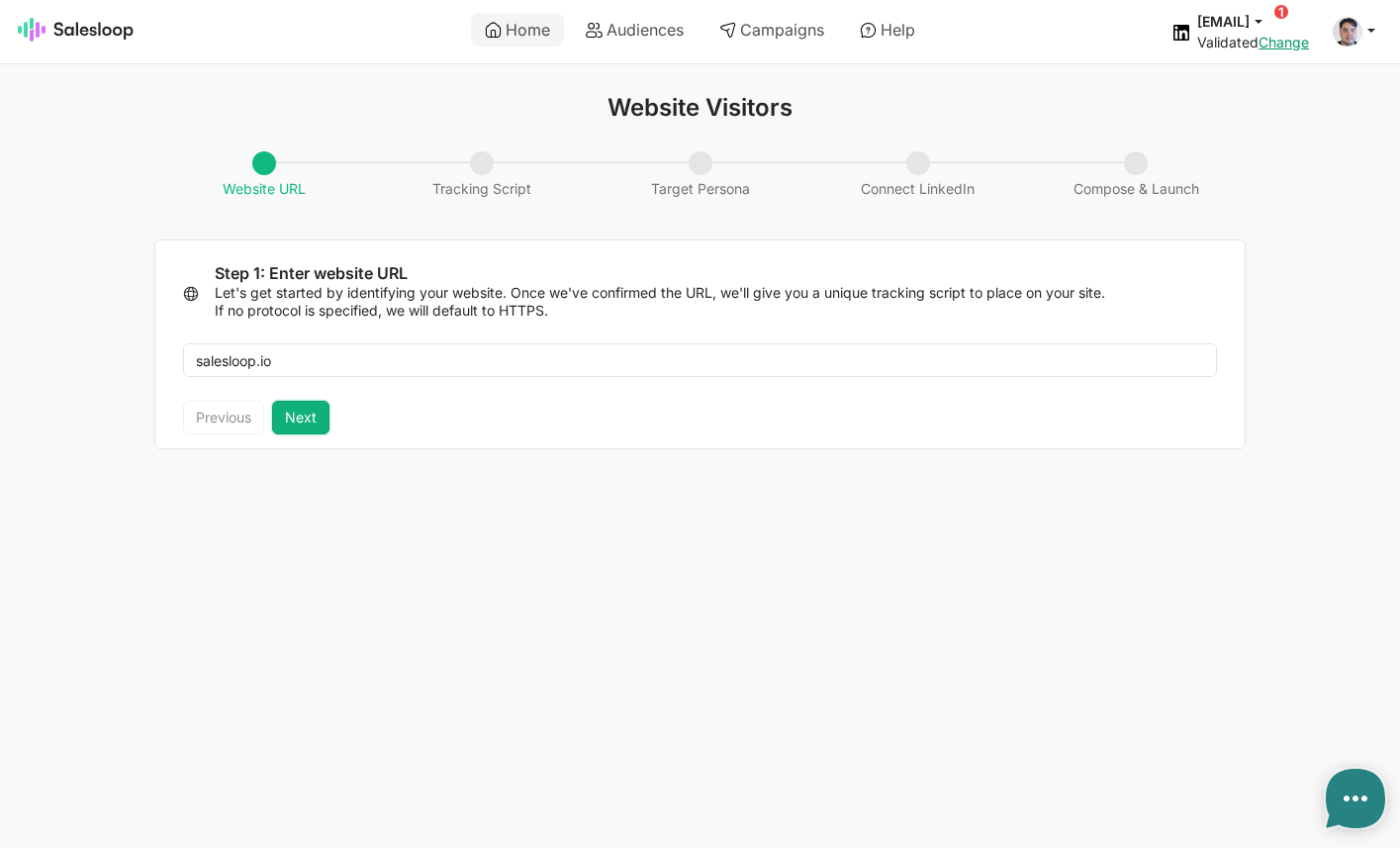 click on "Next" at bounding box center [301, 418] 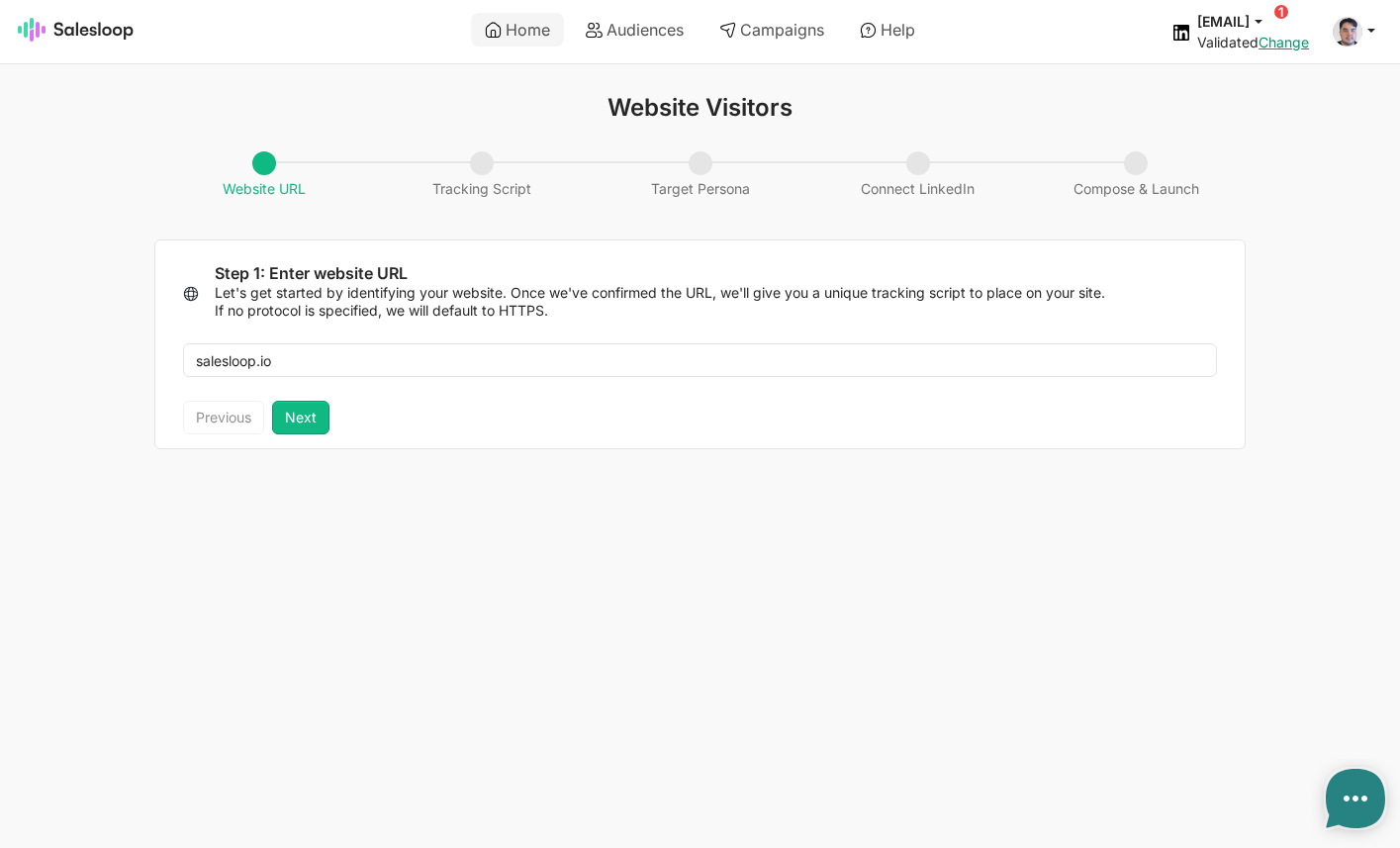 type on "<script>
!function(i,s,o,g,r,a,m){i.Ip2cObject=o;i[o]||(i[o]=function(){
(i[o].q=i[o].q||[]).push(arguments)});i[o].l=+new Date;r=s.createElement(g);
a=s.getElementsByTagName(g)[0];r.src='//reveal.ip2c.net/8433538.js';
a.parentNode.insertBefore(r,a)}(window,document,'ip2c','script');
ip2c('verify', '8433538');
</script>" 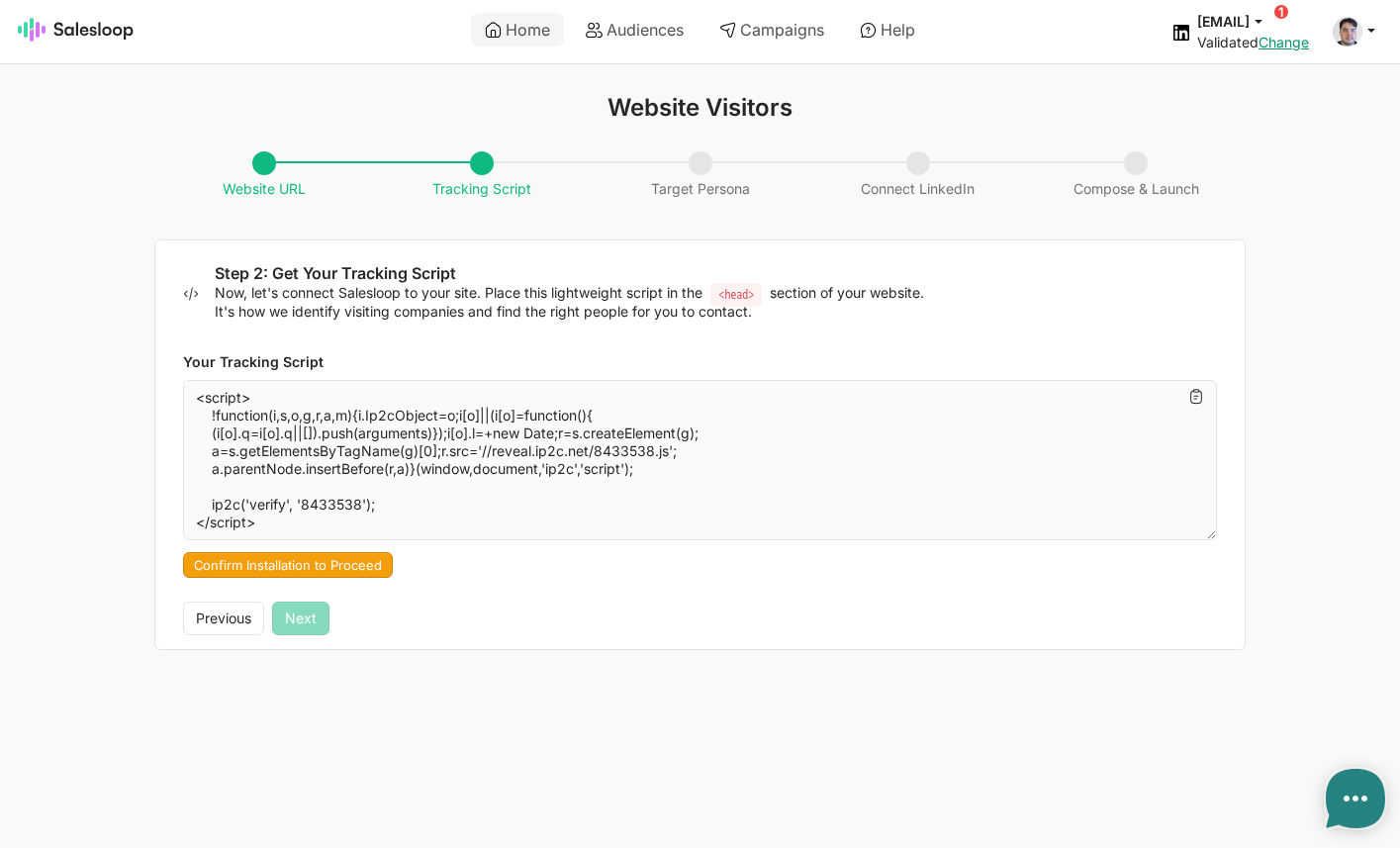 type on "x" 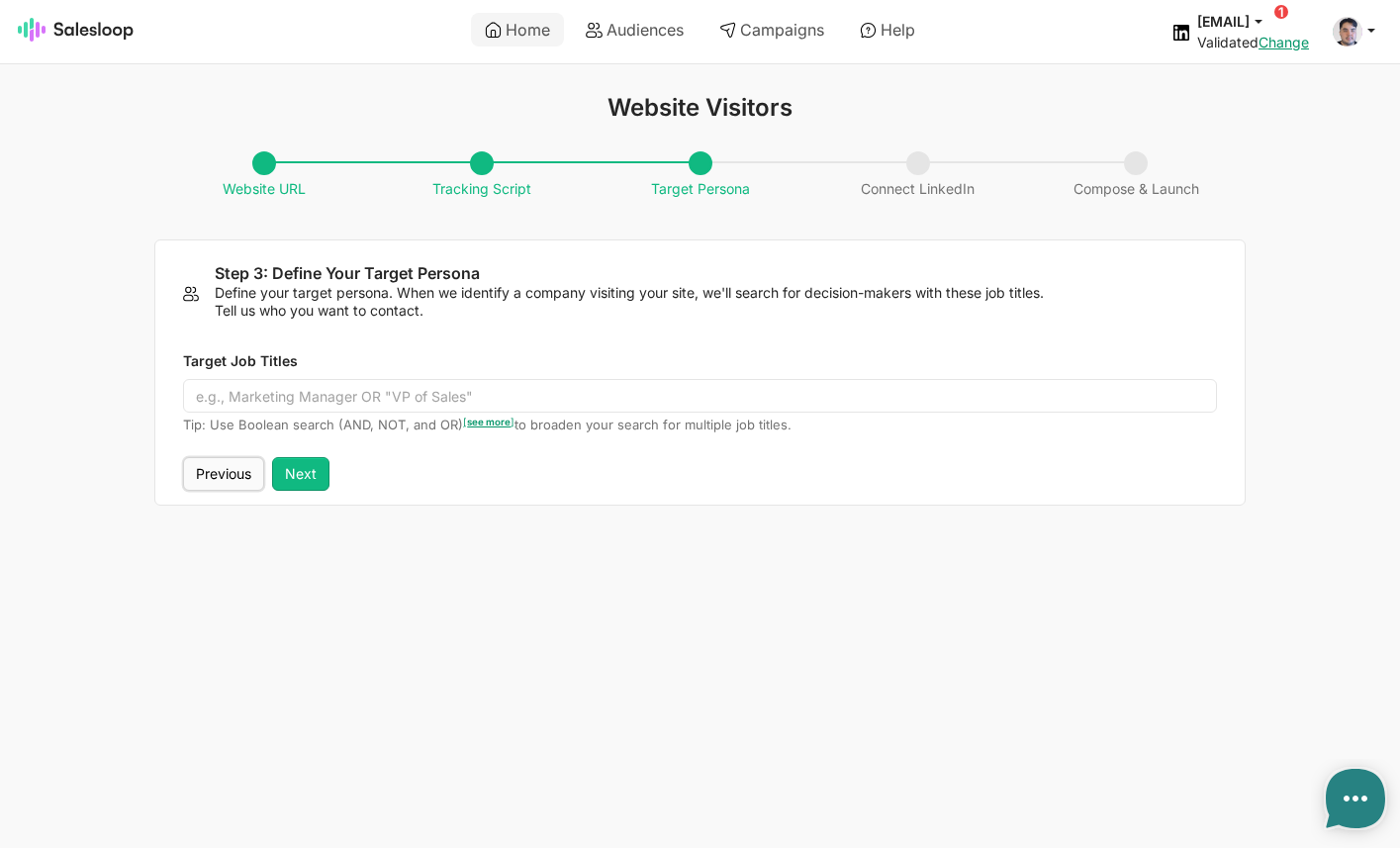 click on "Previous" at bounding box center (224, 474) 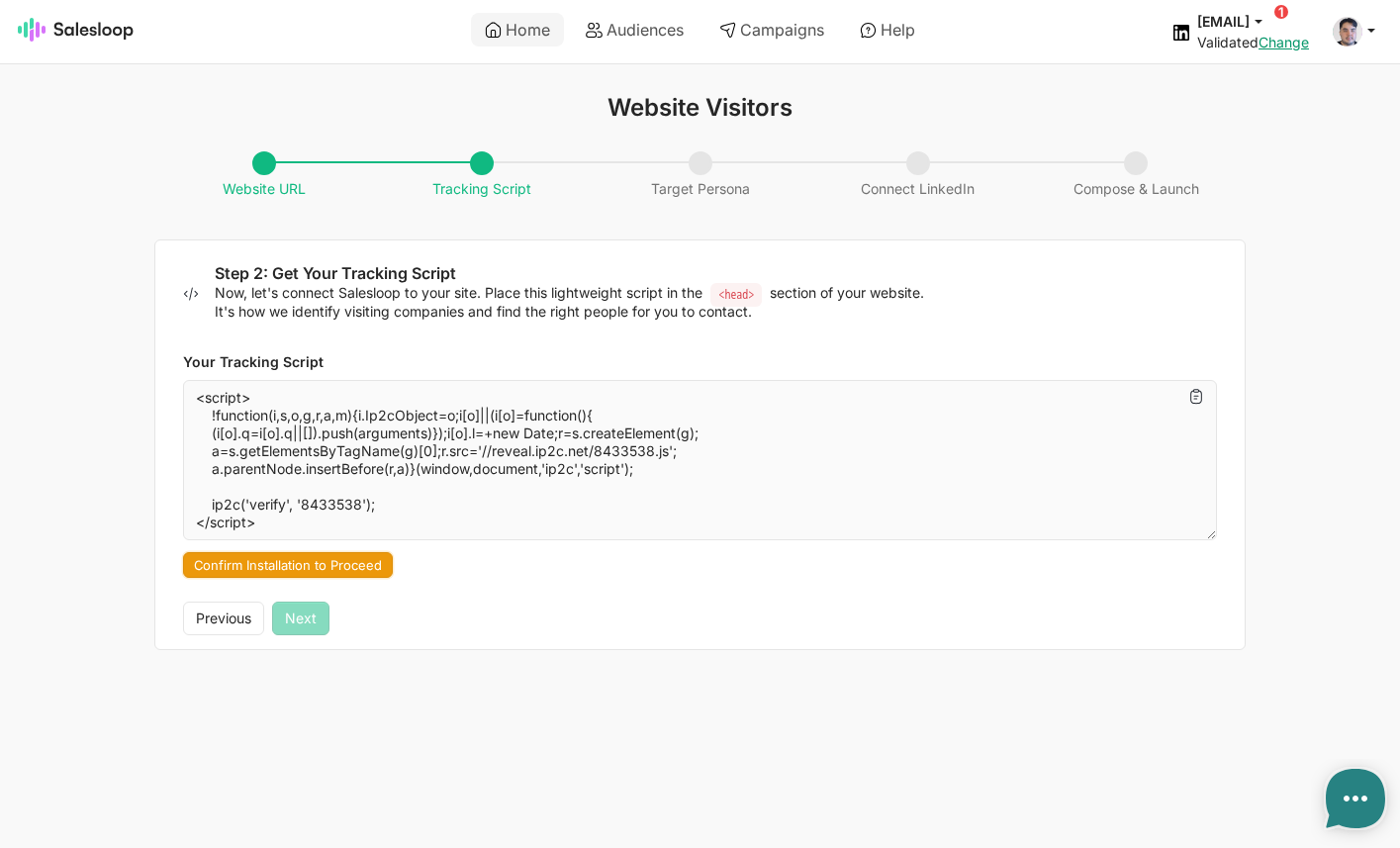 click on "Confirm Installation to Proceed" at bounding box center (288, 565) 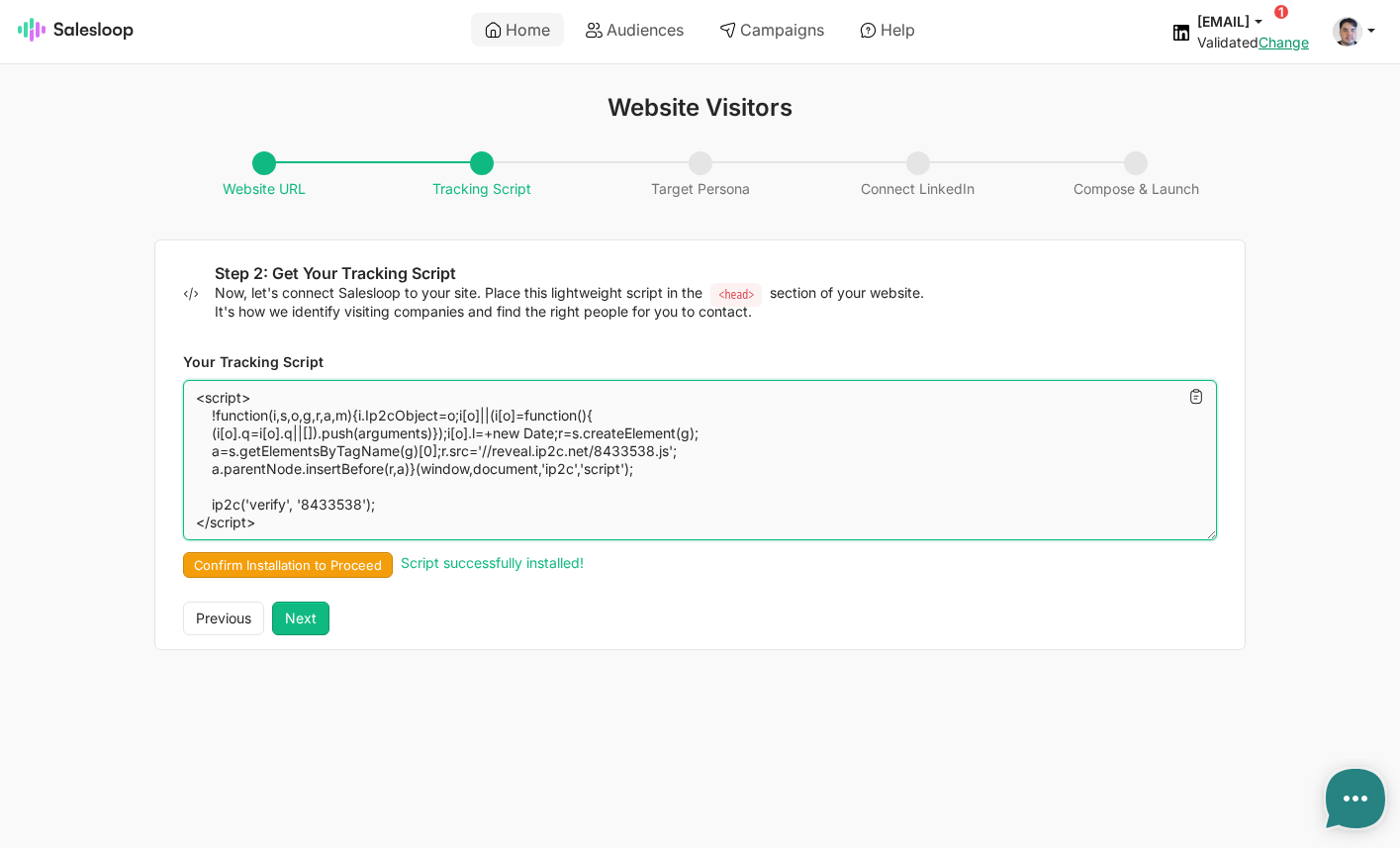 drag, startPoint x: 336, startPoint y: 526, endPoint x: 189, endPoint y: 413, distance: 185.41305 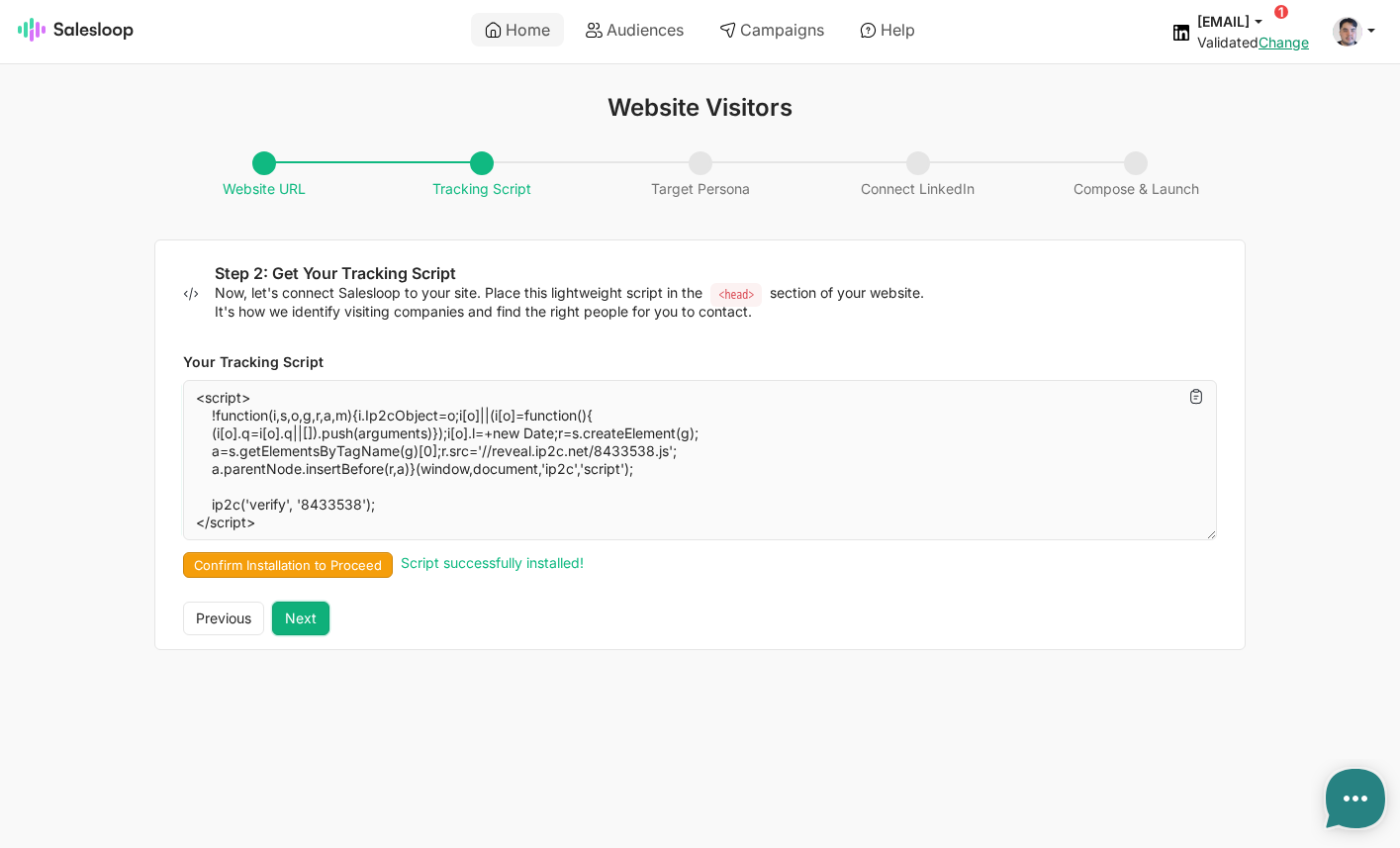 click on "Next" at bounding box center [301, 618] 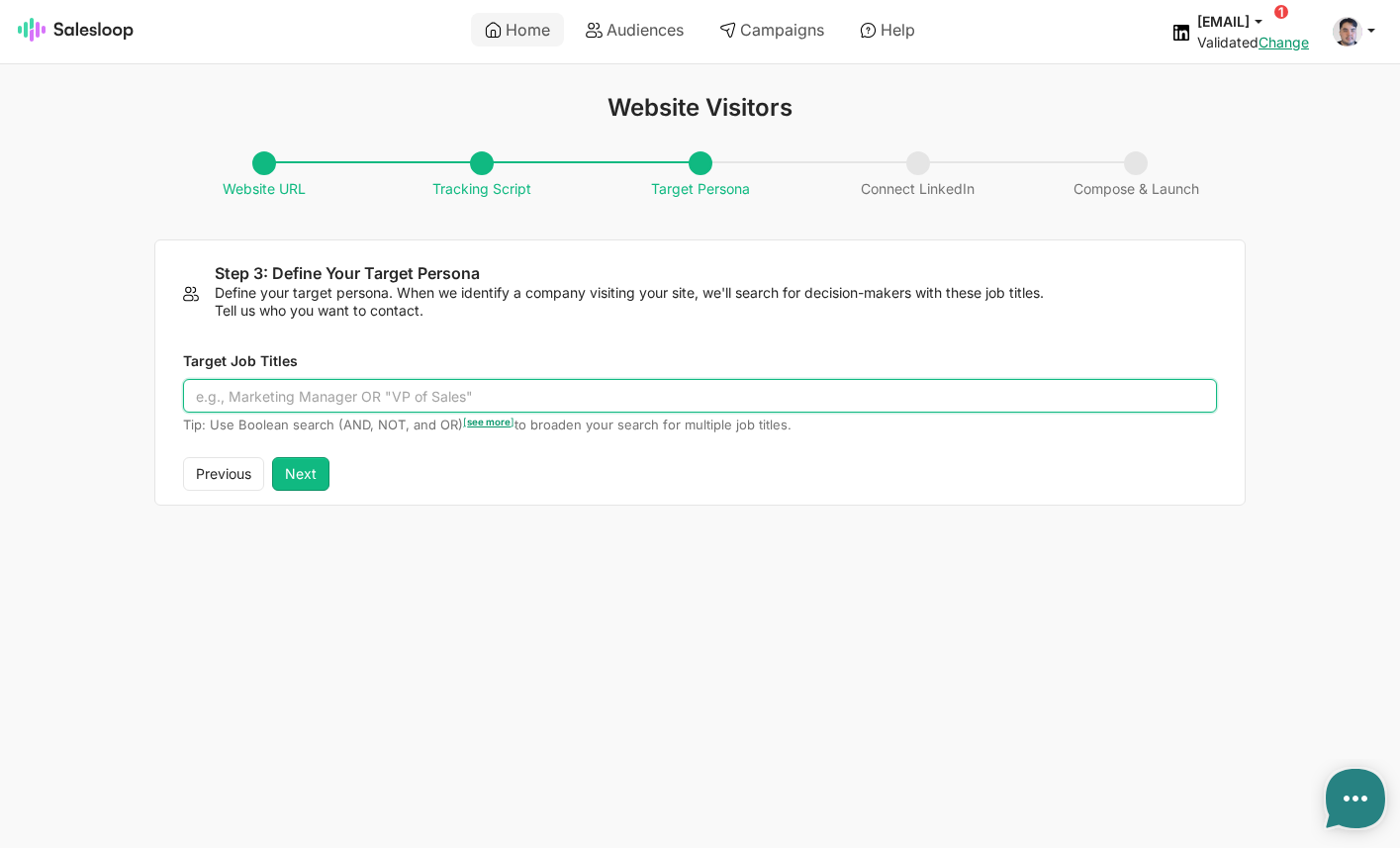 click on "Target Job Titles" at bounding box center [700, 396] 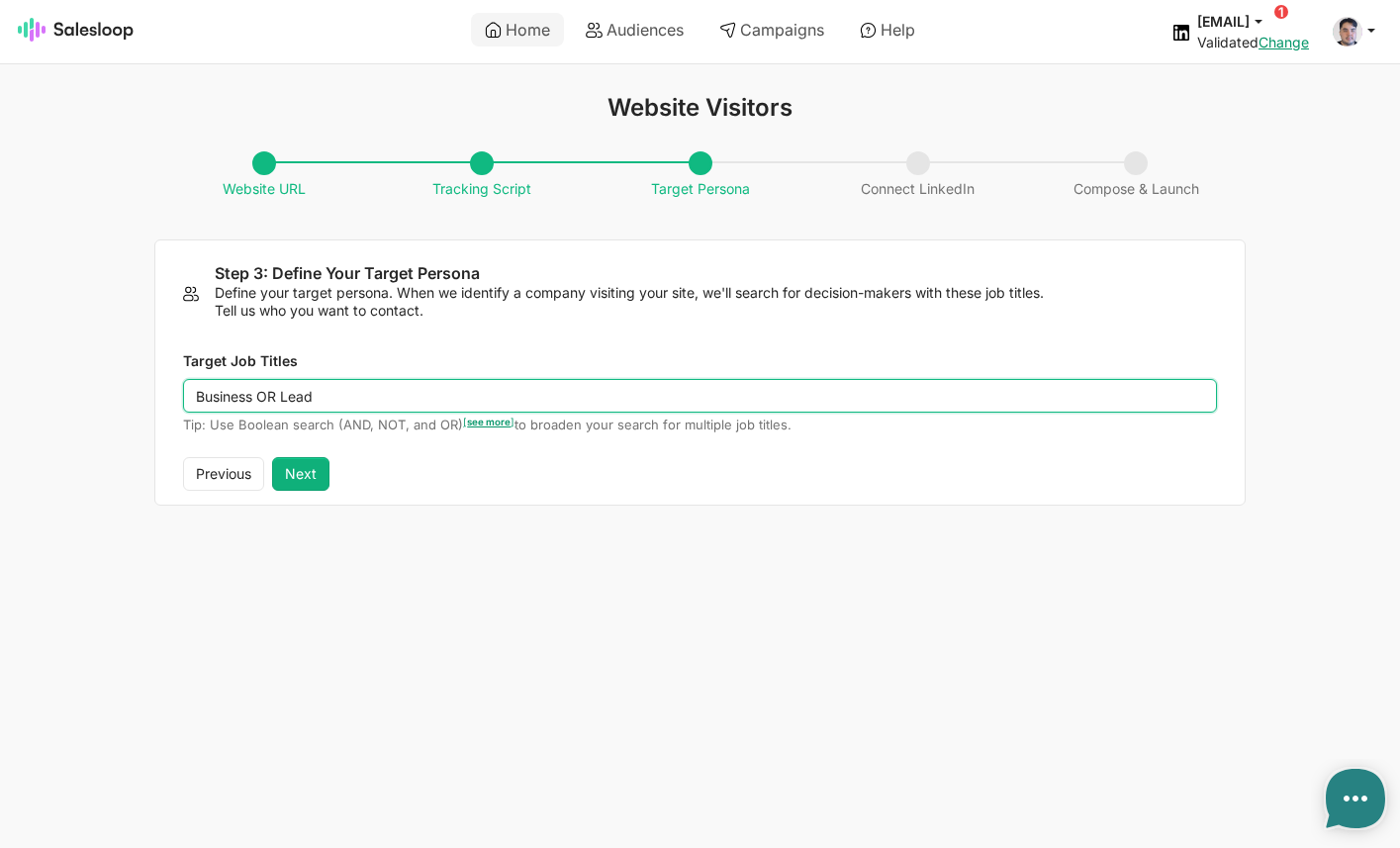 type on "Business OR Lead" 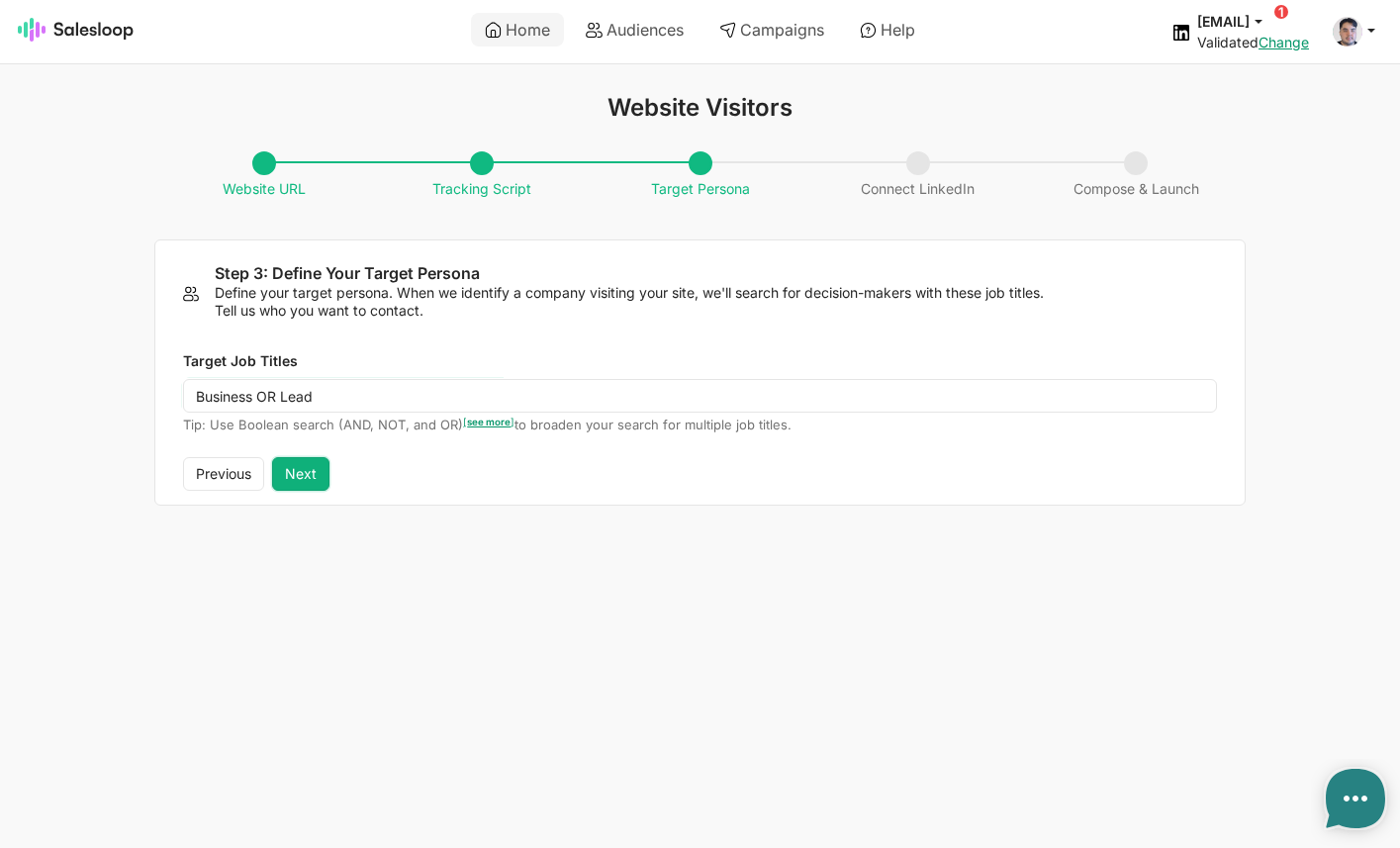 click on "Next" at bounding box center [301, 474] 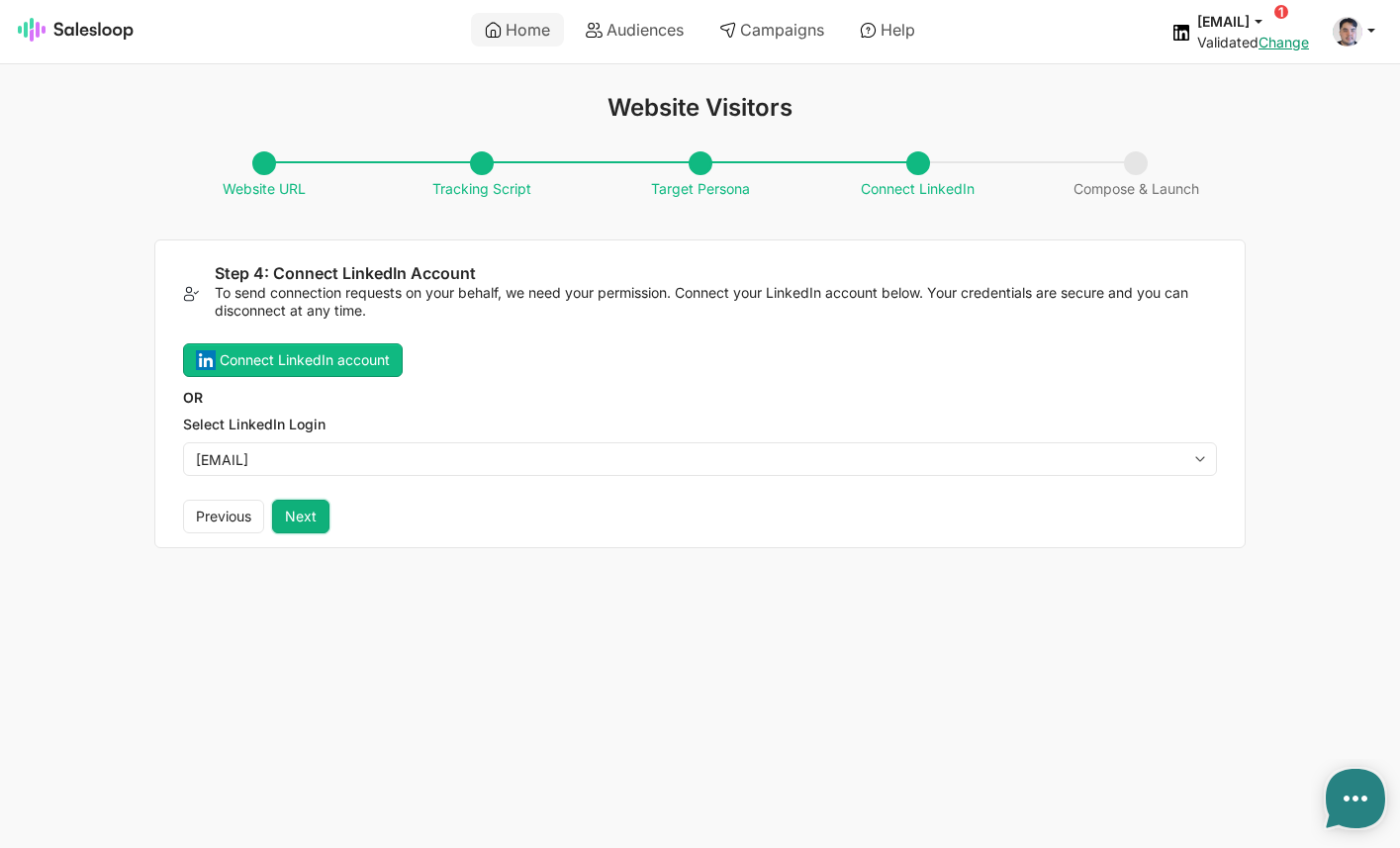 click on "Next" at bounding box center (301, 517) 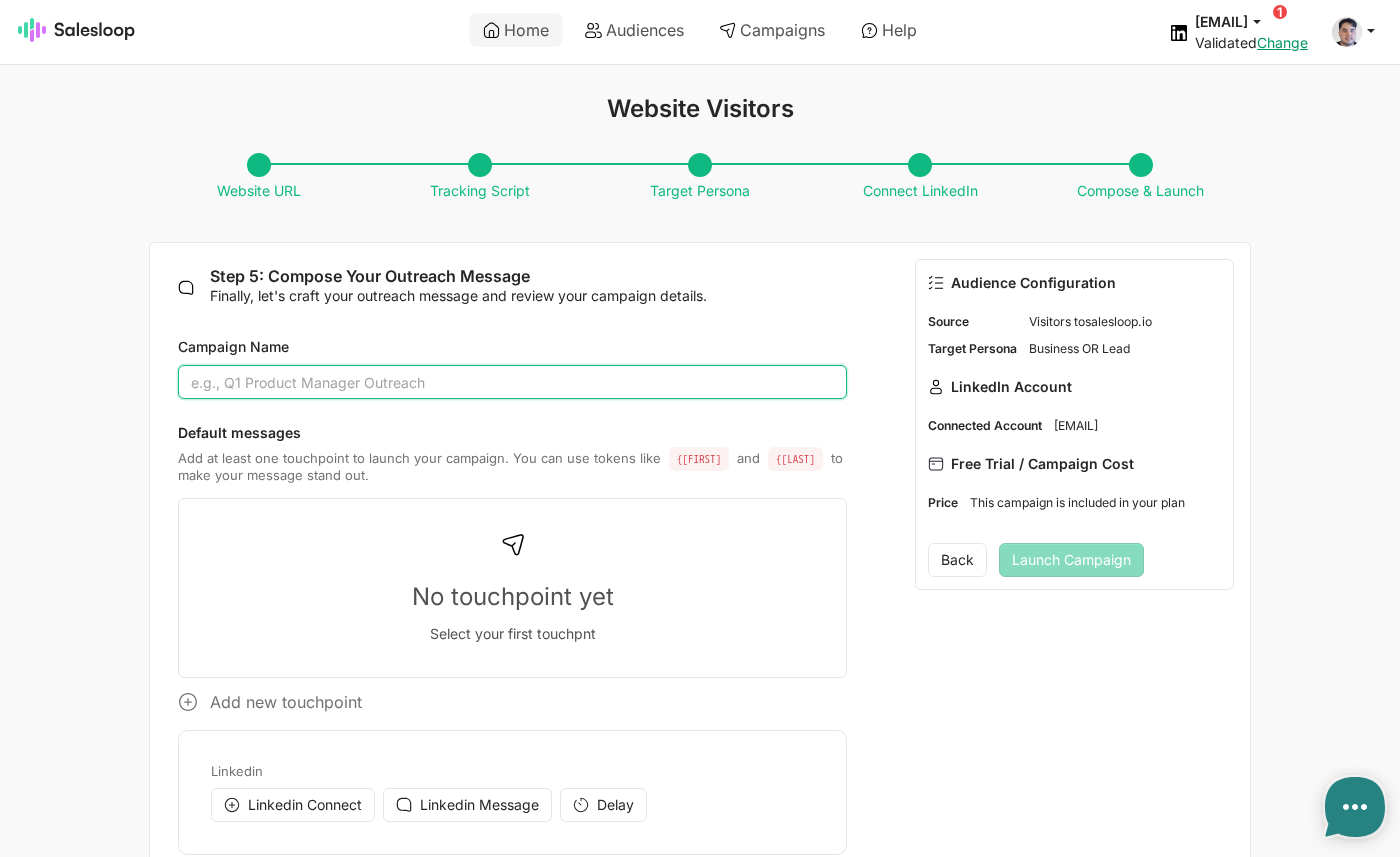 click on "Campaign Name" at bounding box center [512, 382] 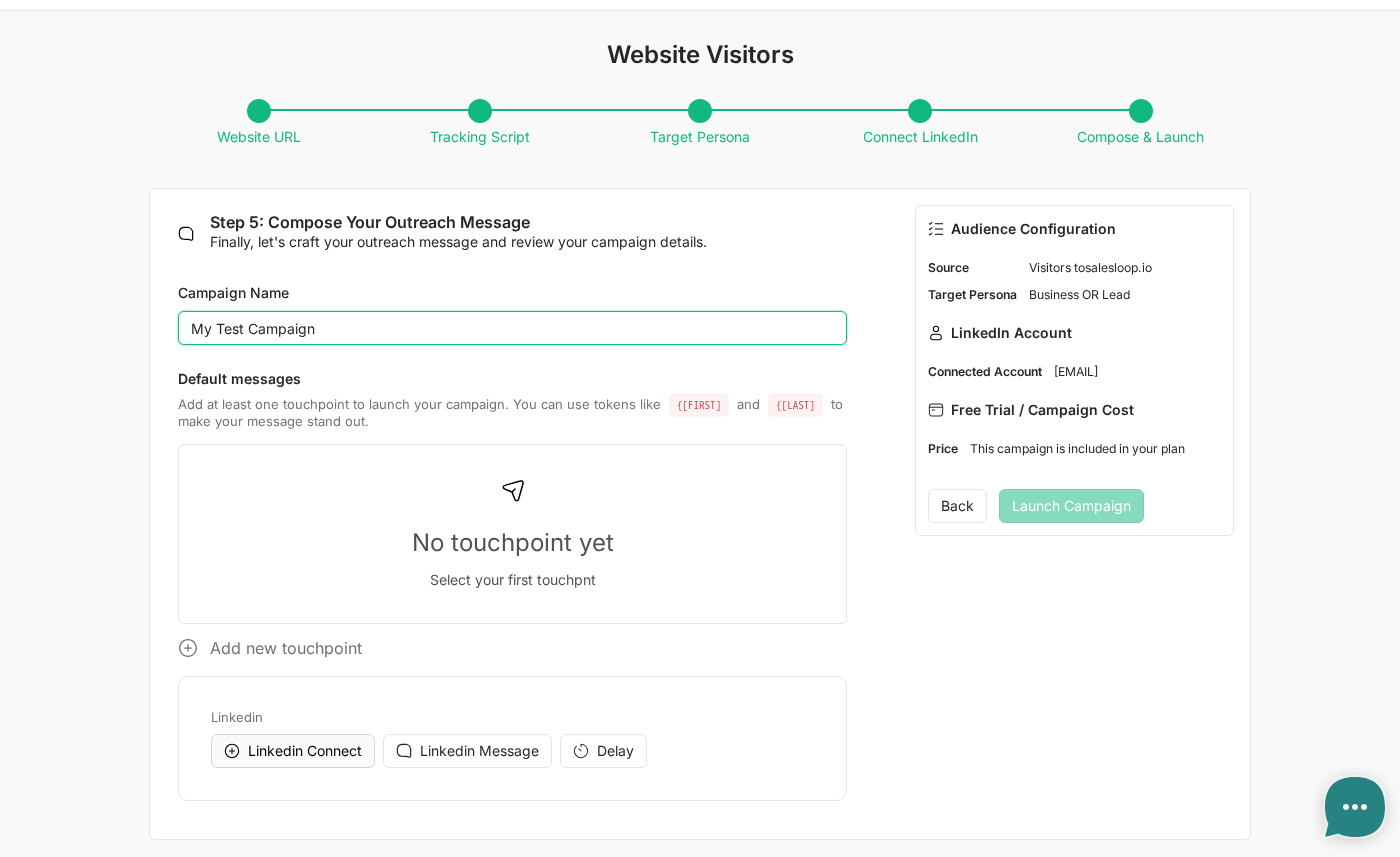 type on "My Test Campaign" 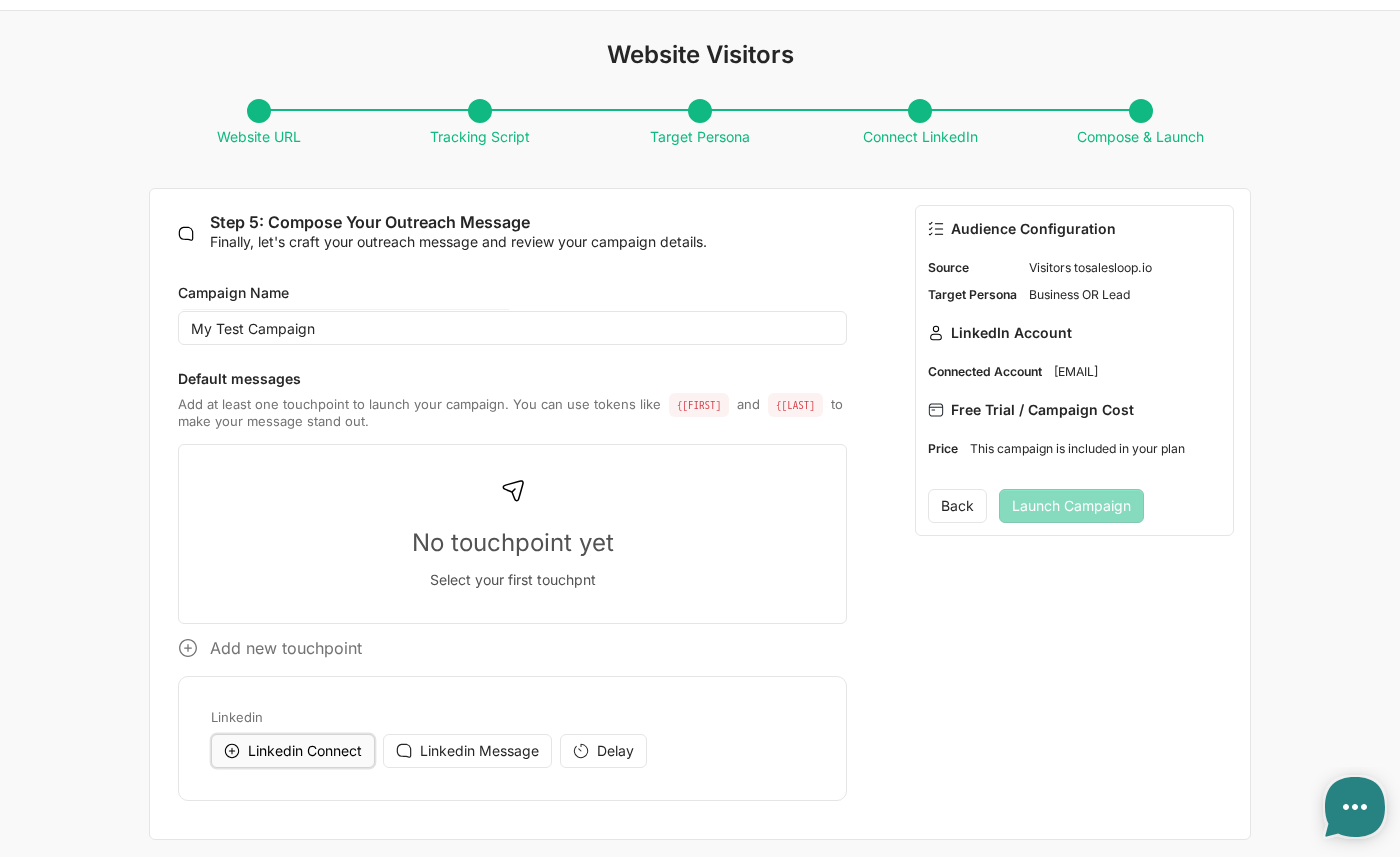click on "Linkedin Connect" at bounding box center [305, 750] 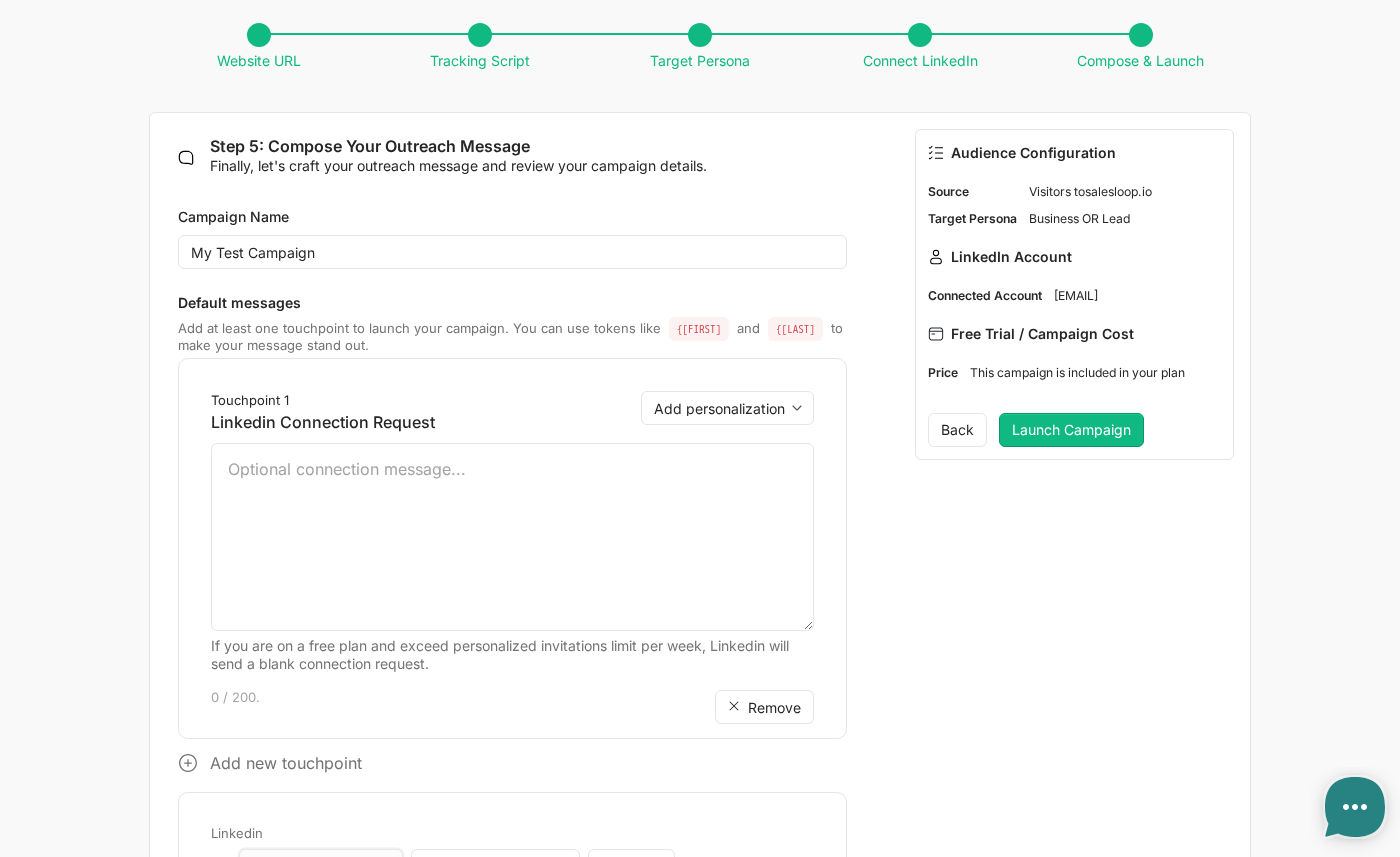 scroll, scrollTop: 195, scrollLeft: 0, axis: vertical 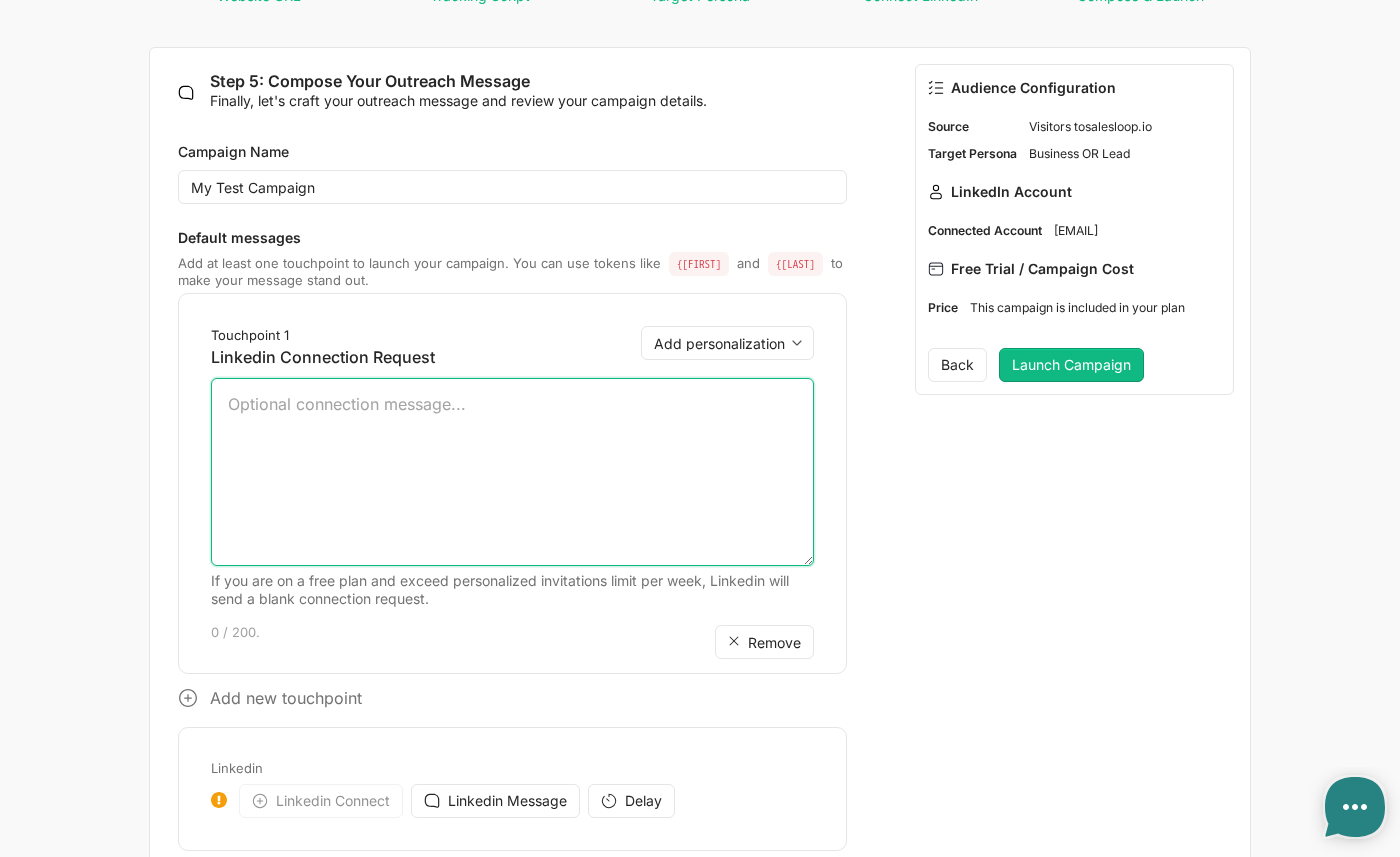 click at bounding box center (512, 472) 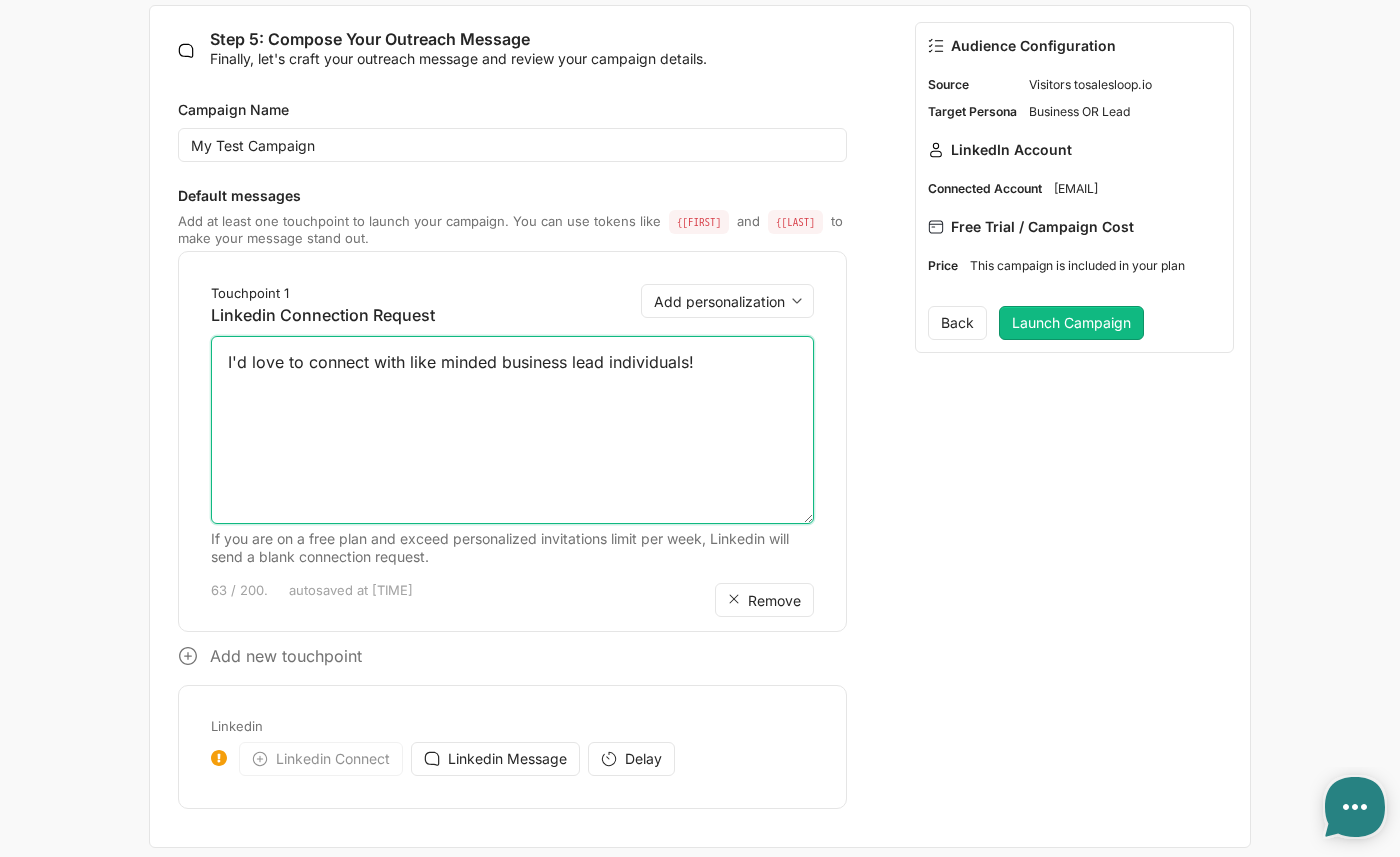 scroll, scrollTop: 253, scrollLeft: 0, axis: vertical 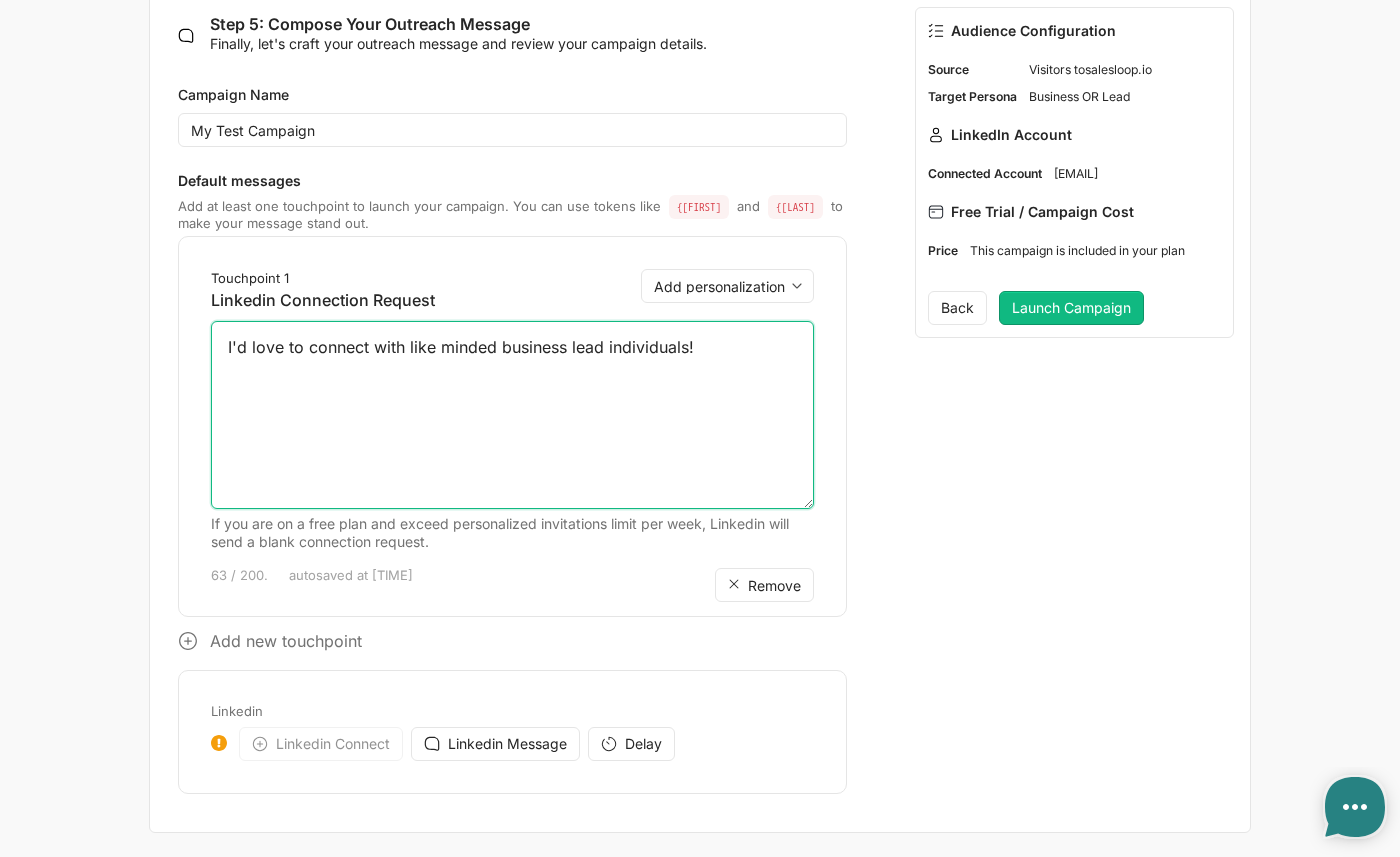 type on "I'd love to connect with like minded business lead individuals!" 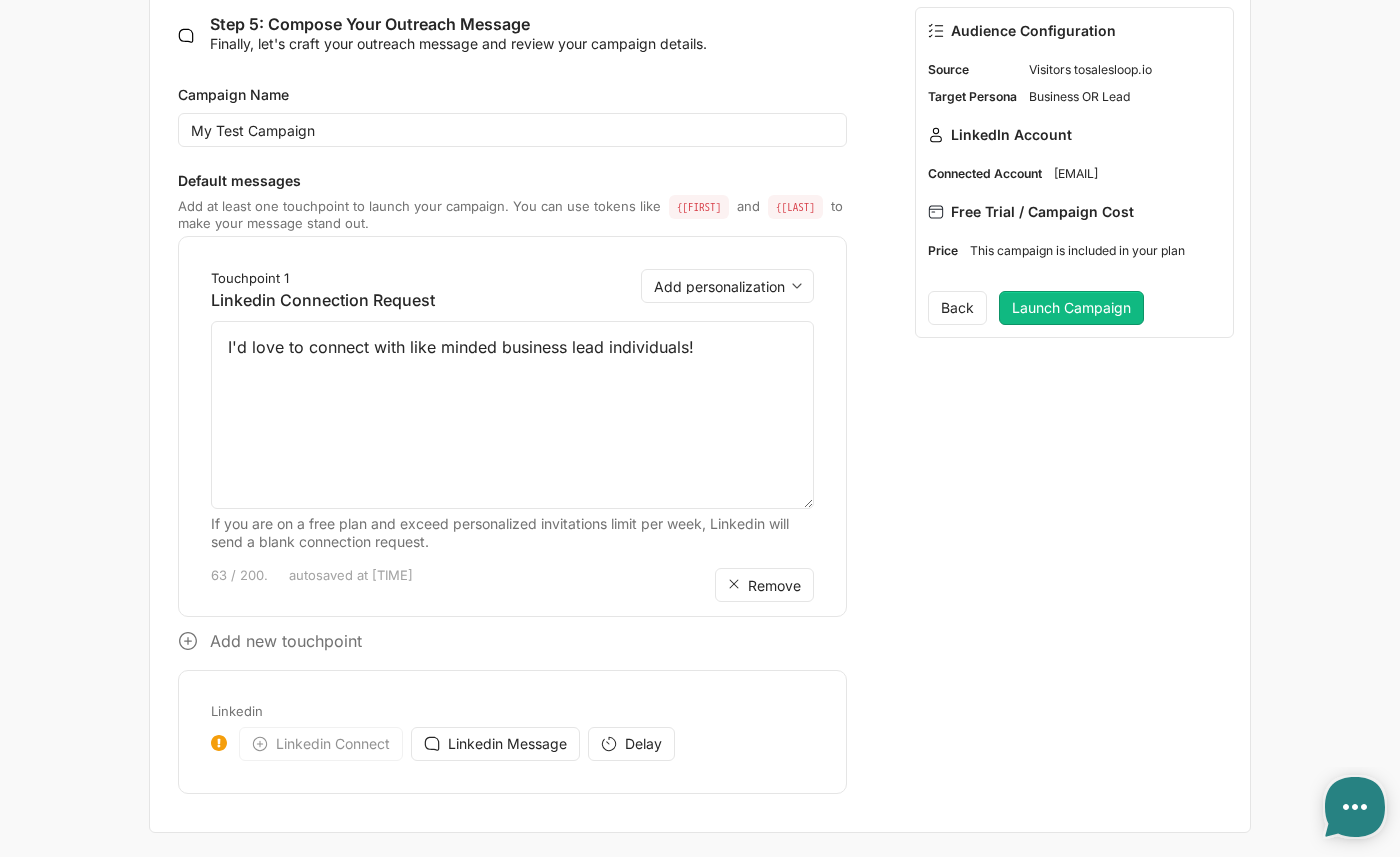 click on "Audience Configuration Source Visitors to   salesloop.io Target Persona Business OR Lead   LinkedIn Account Connected Account i@inomoz.ru   Free Trial / Campaign Cost Price This campaign is included in your plan Back Launch Campaign" at bounding box center [1074, 411] 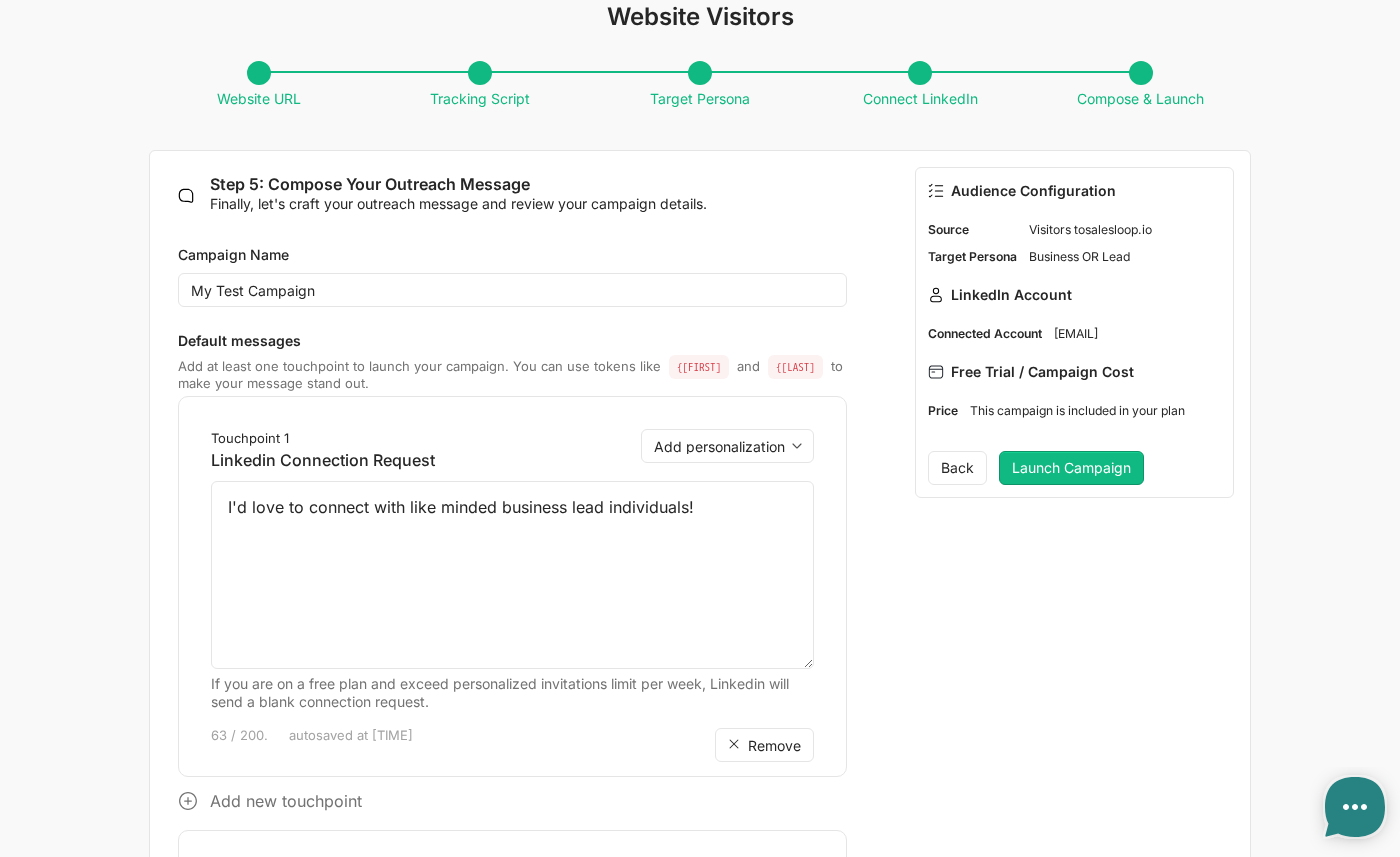 scroll, scrollTop: 0, scrollLeft: 0, axis: both 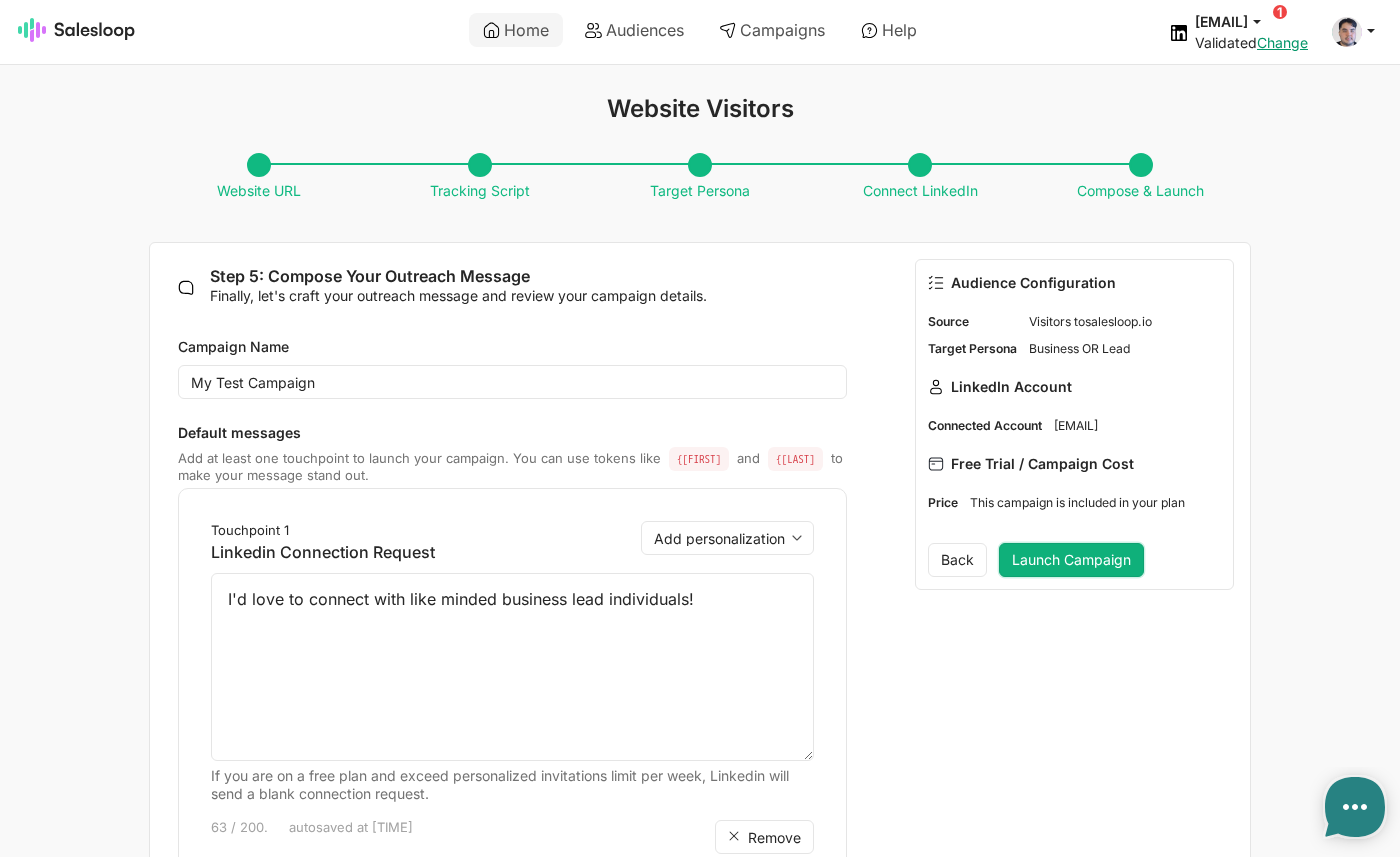 click on "Launch Campaign" at bounding box center (1071, 560) 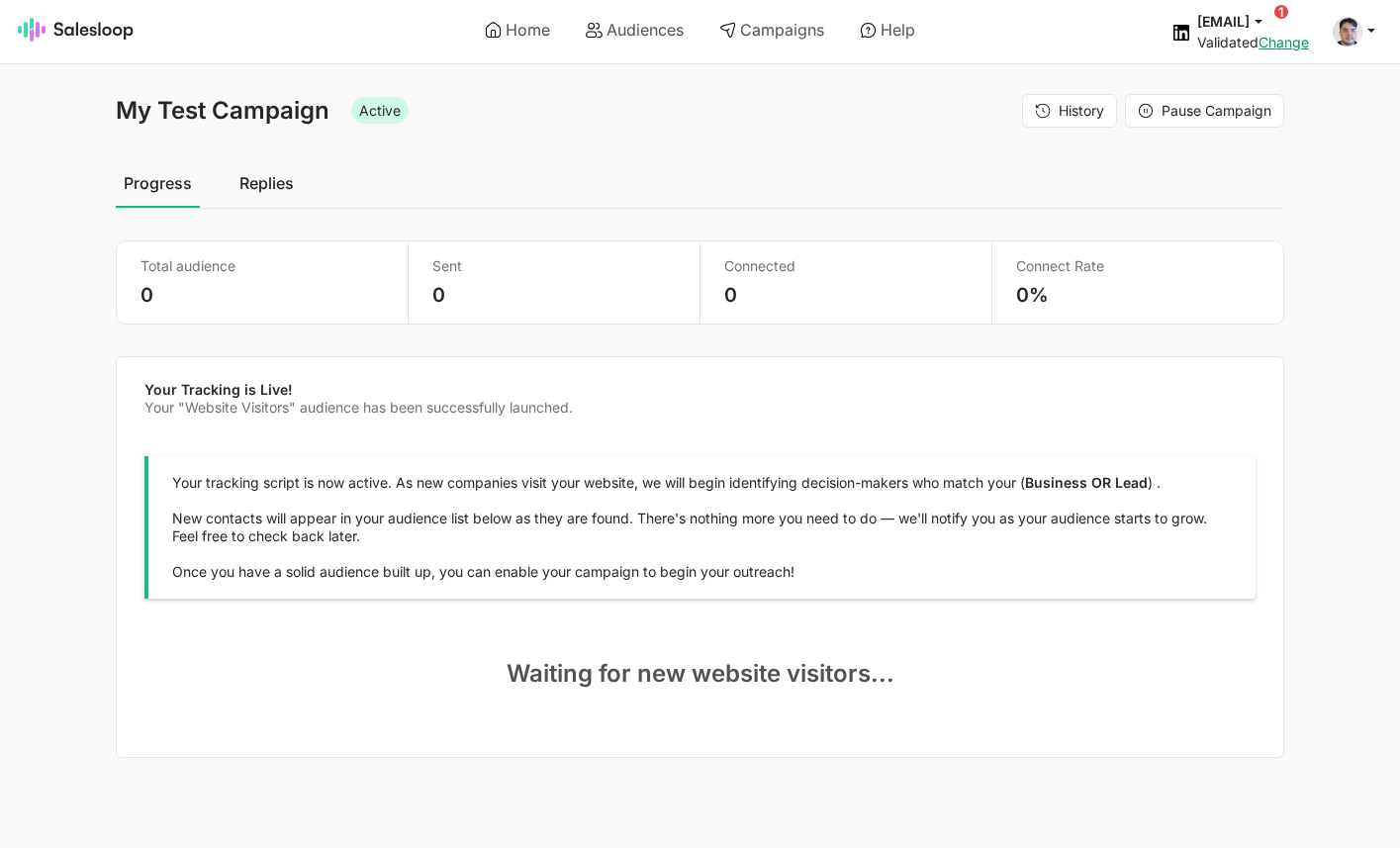 scroll, scrollTop: 0, scrollLeft: 0, axis: both 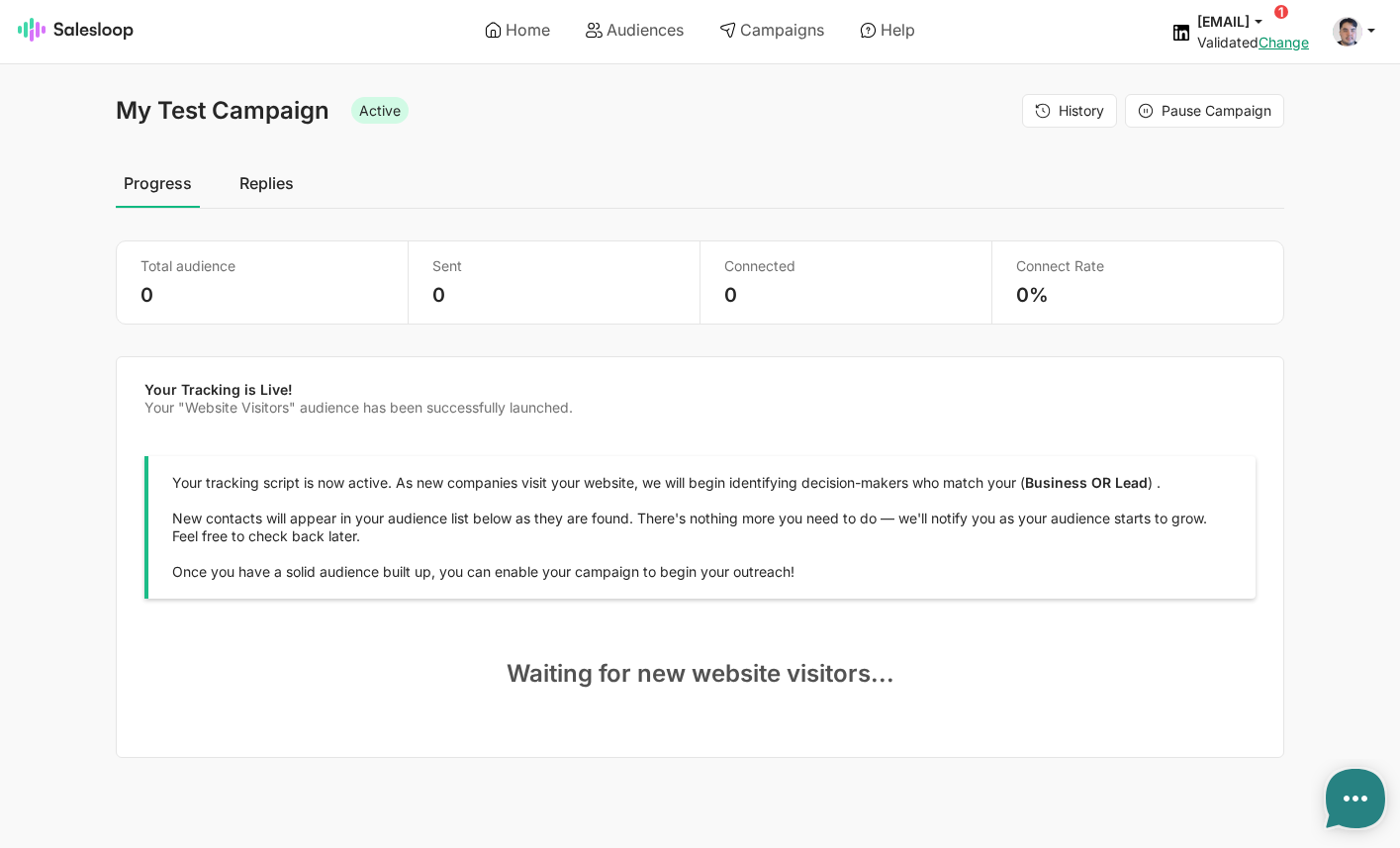 type on "x" 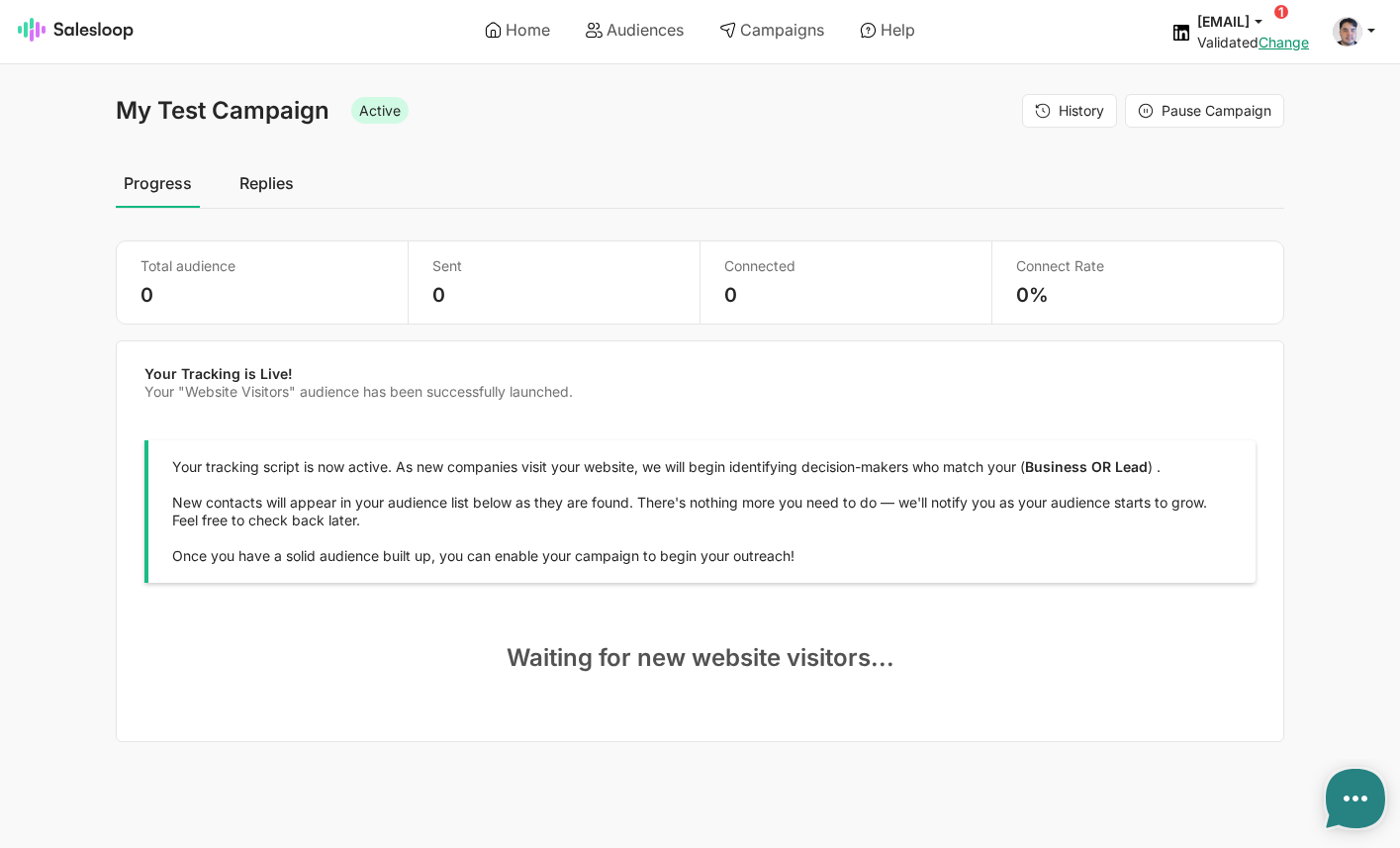 scroll, scrollTop: 0, scrollLeft: 0, axis: both 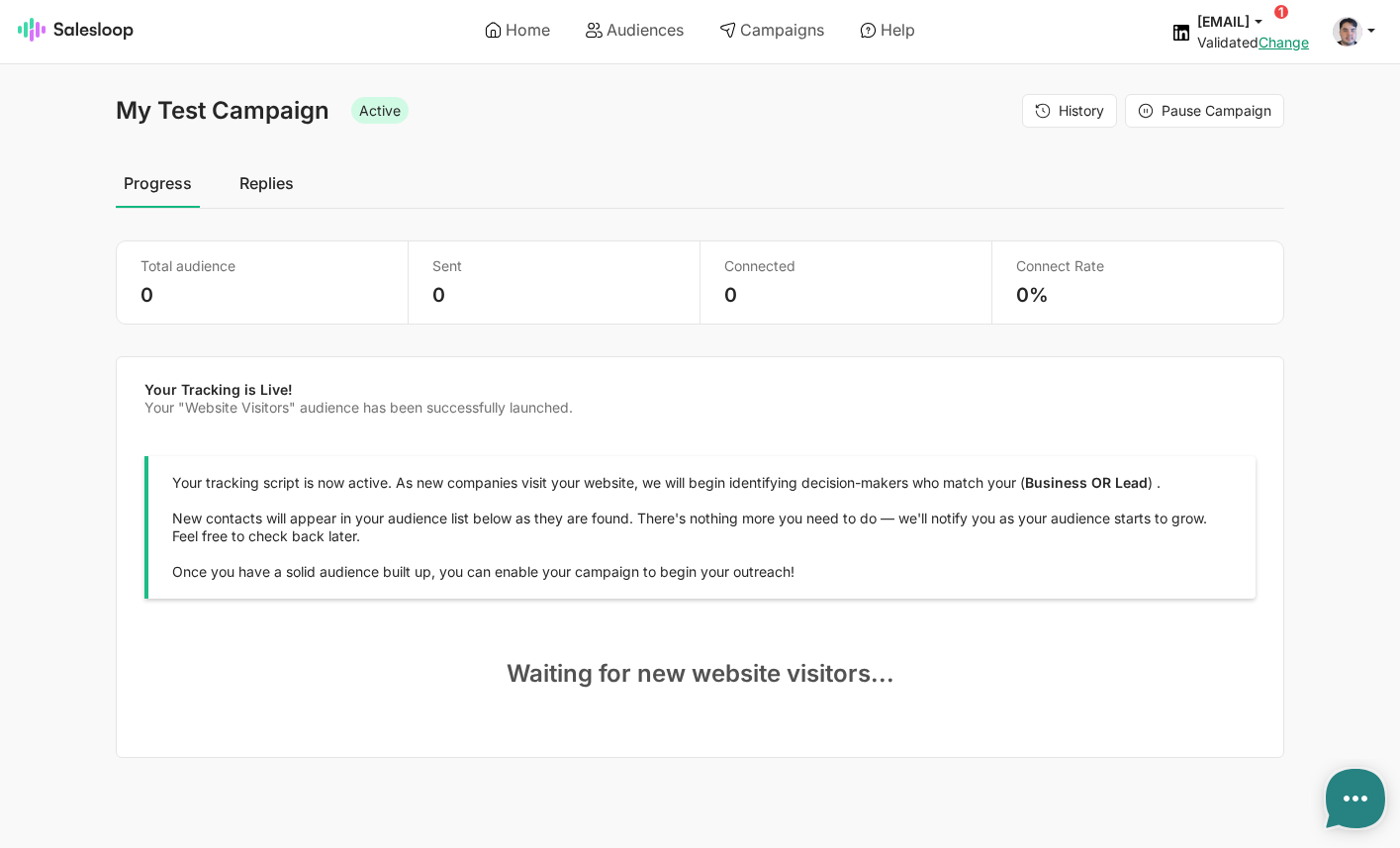 type on "x" 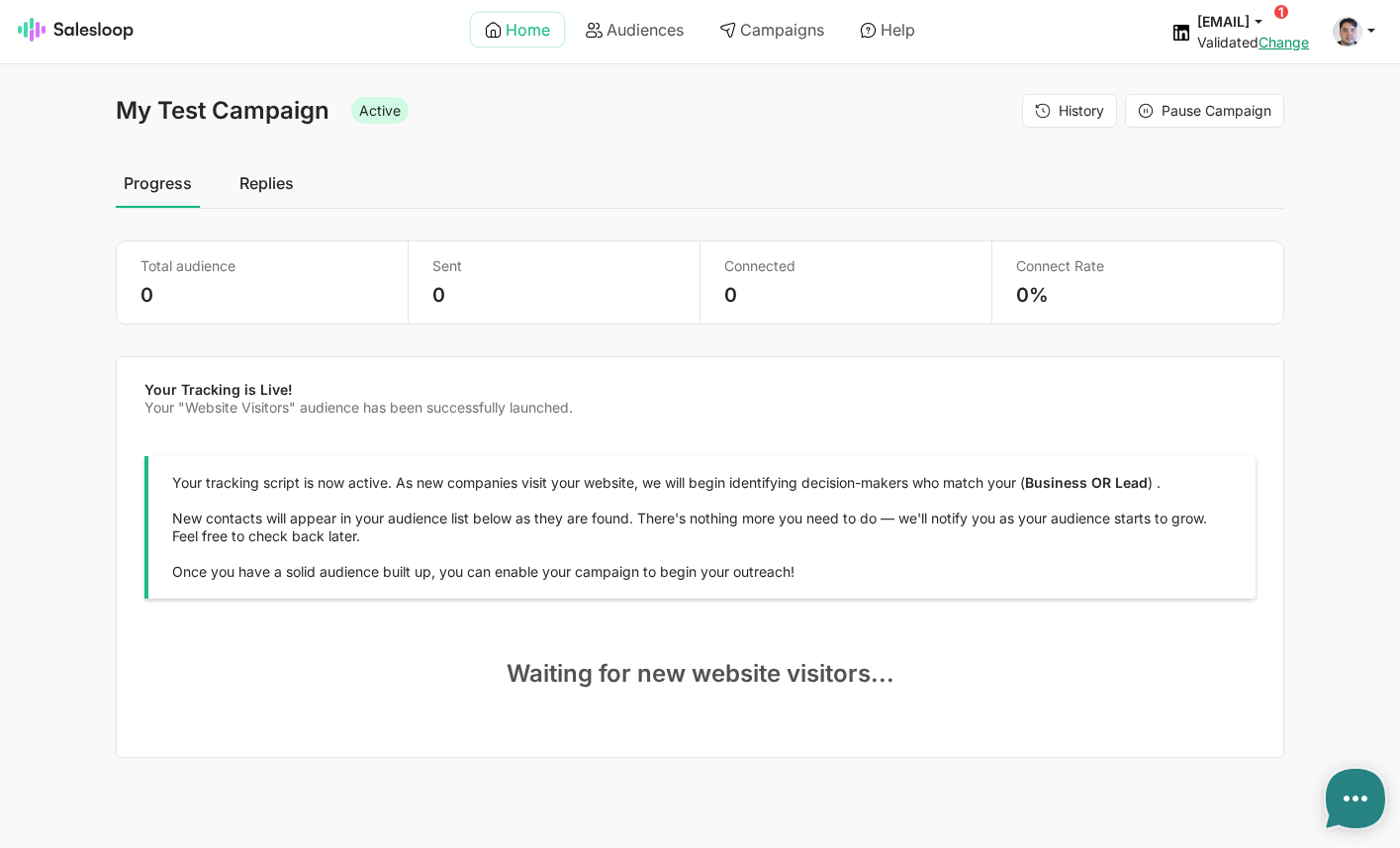 click on "Home" at bounding box center [517, 30] 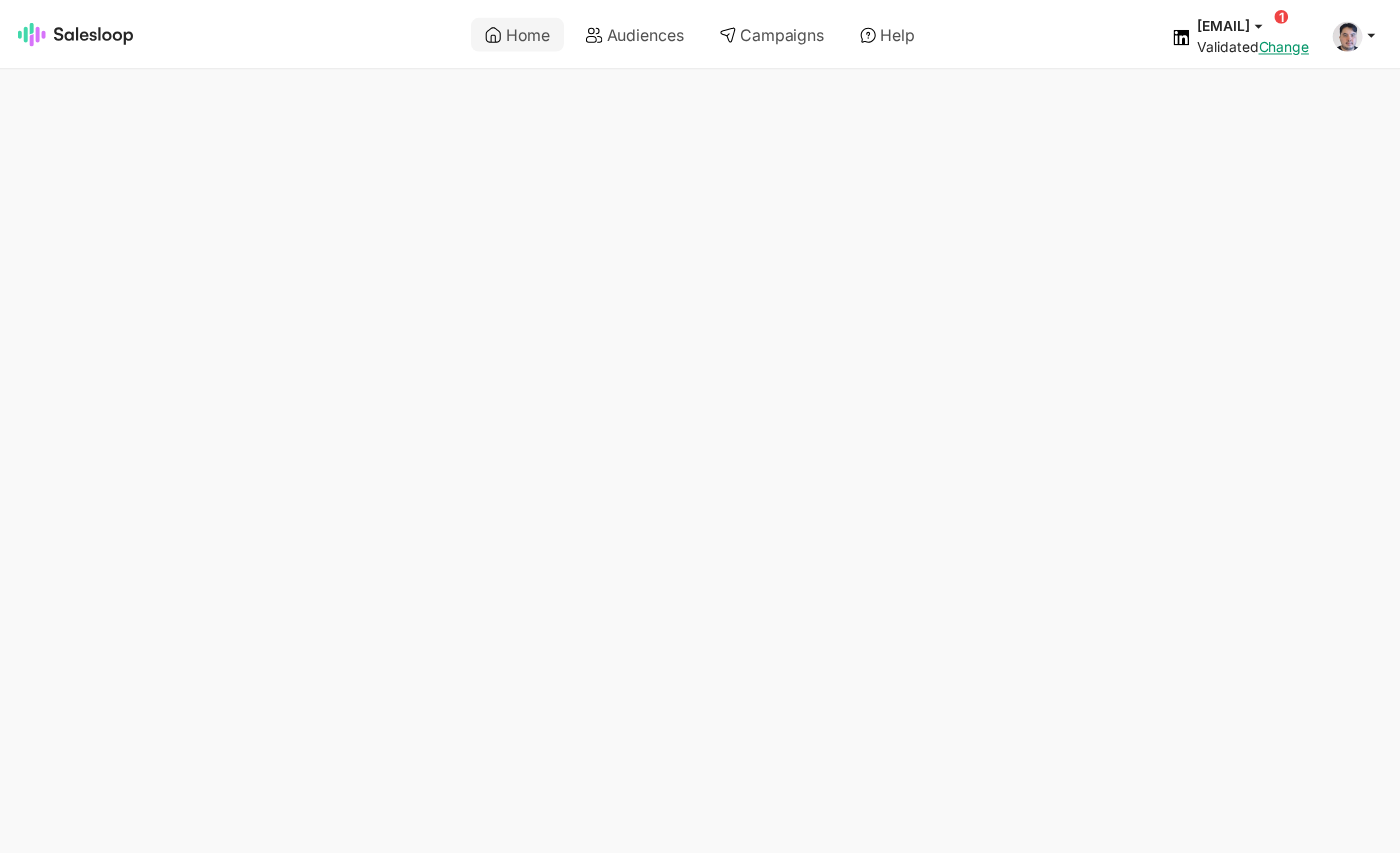 scroll, scrollTop: 0, scrollLeft: 0, axis: both 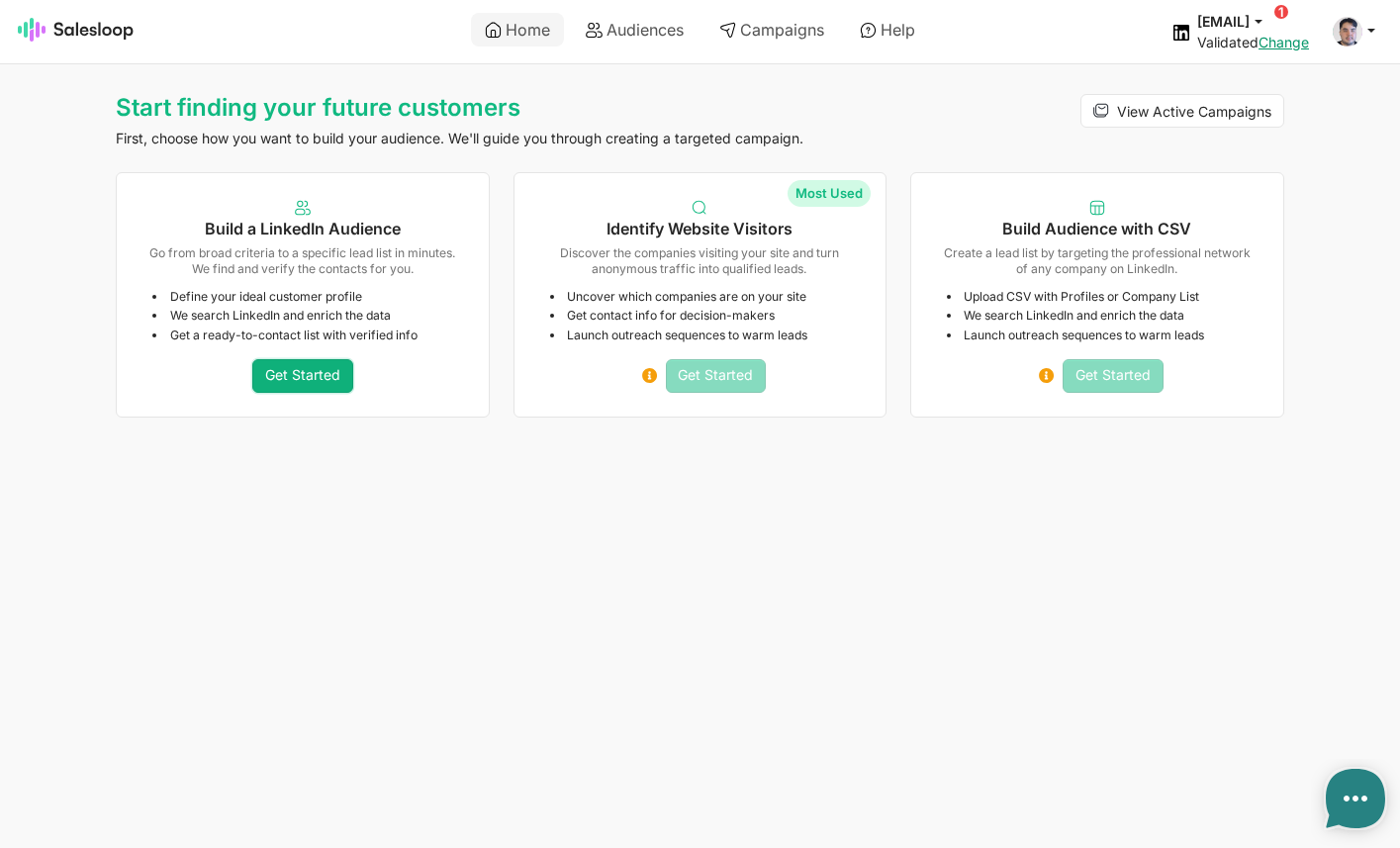 click on "Get Started" at bounding box center (303, 376) 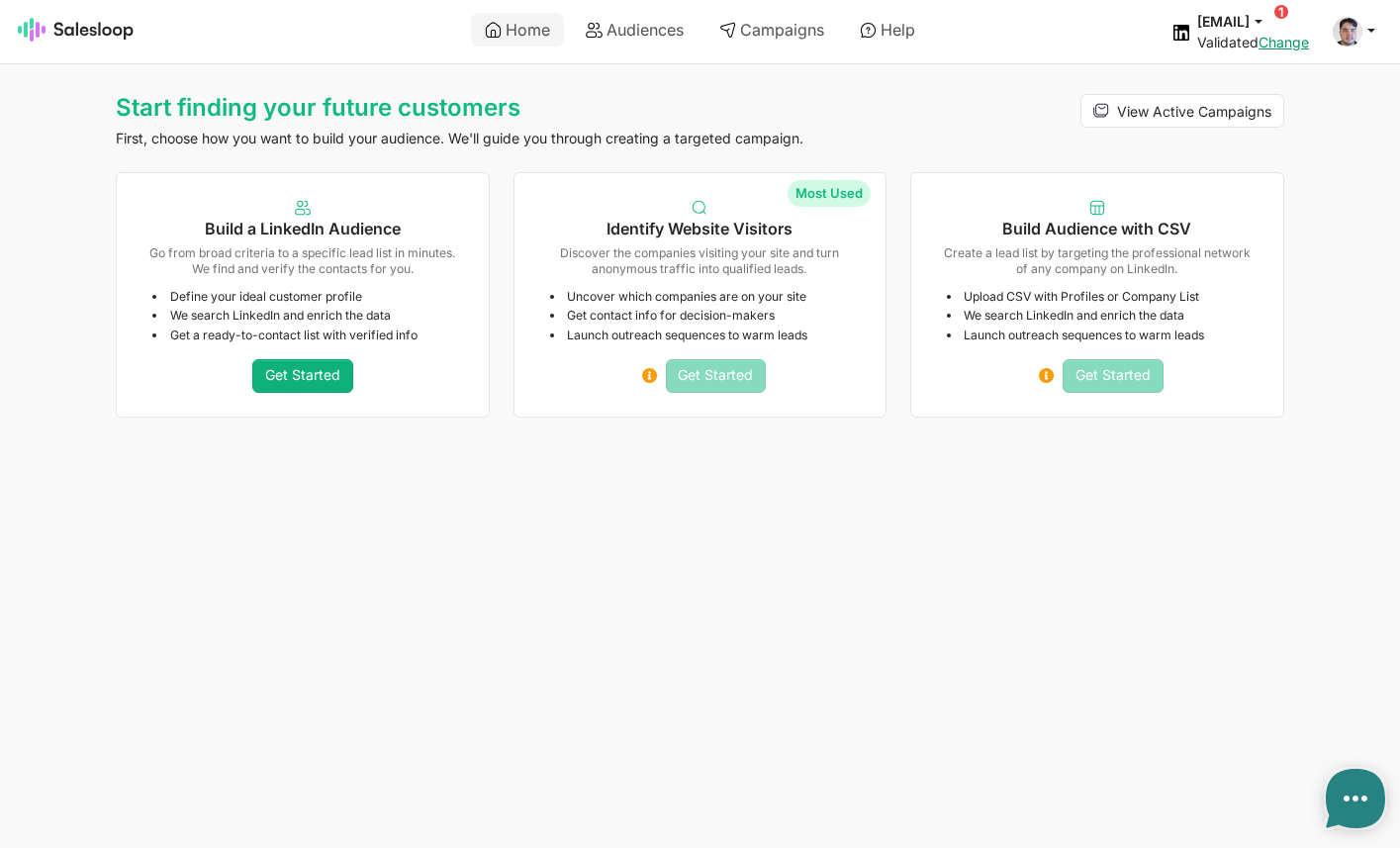 type on "x" 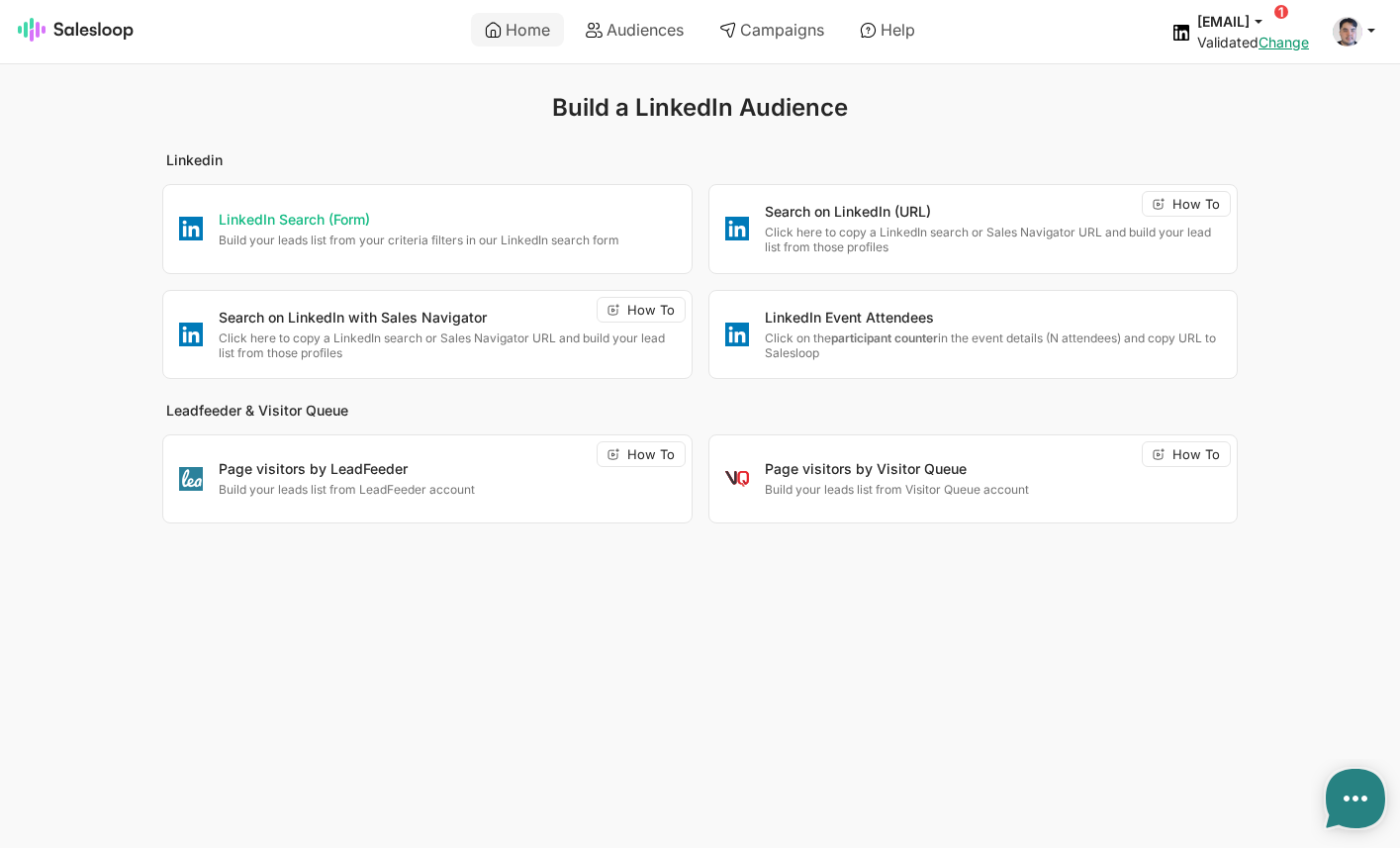click on "LinkedIn Search (Form)" at bounding box center (446, 221) 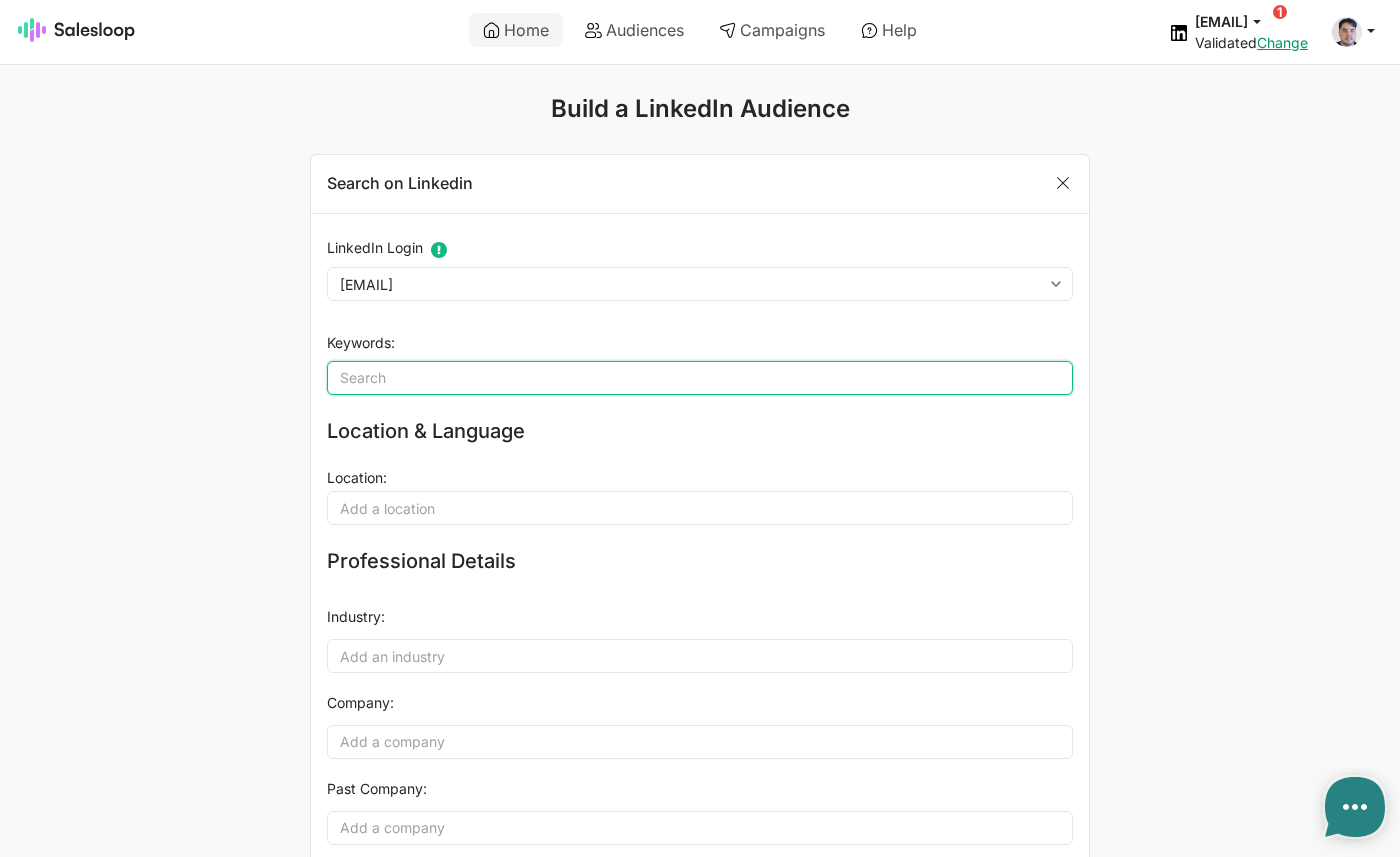 click on "Keywords" at bounding box center [700, 378] 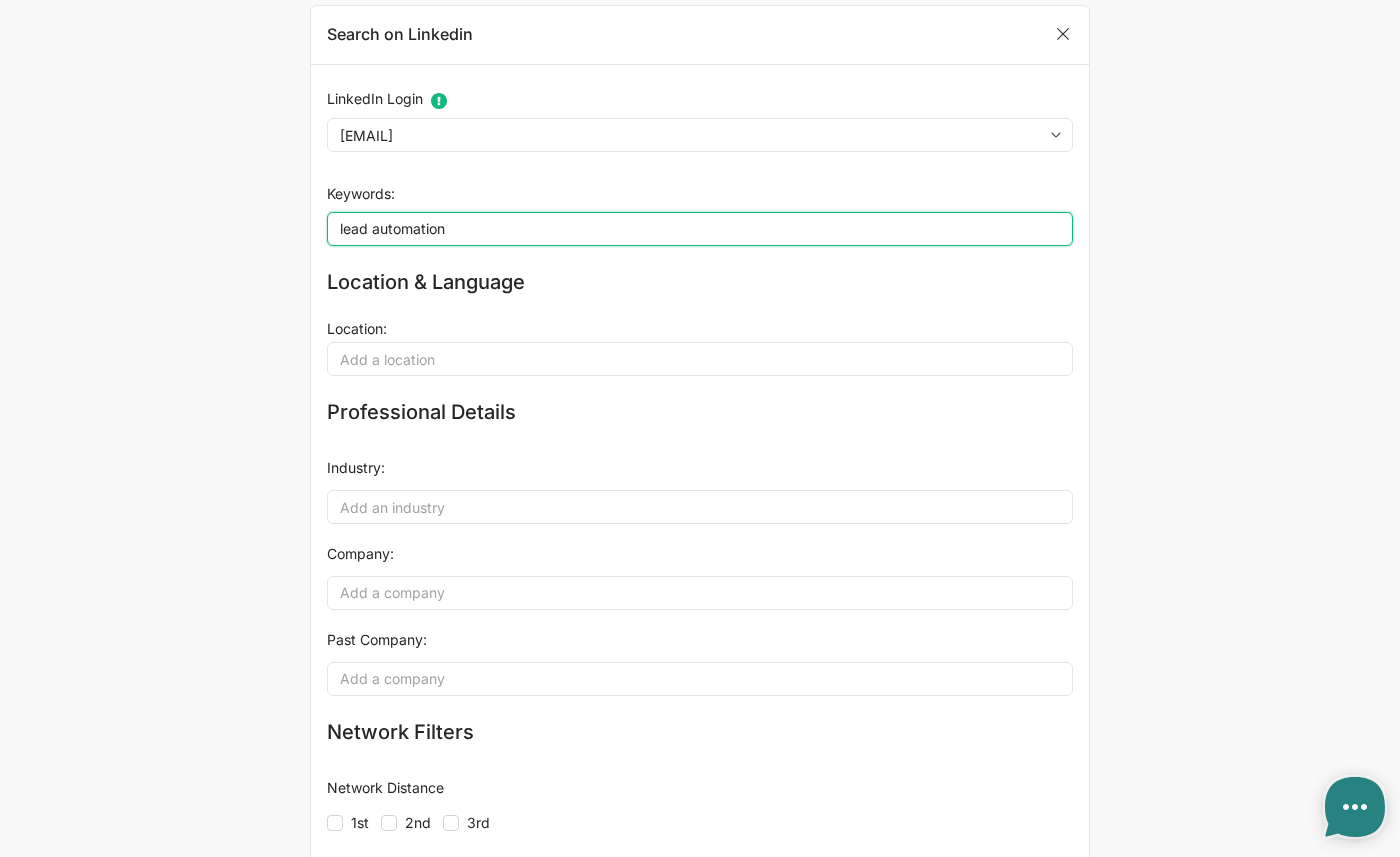 scroll, scrollTop: 127, scrollLeft: 0, axis: vertical 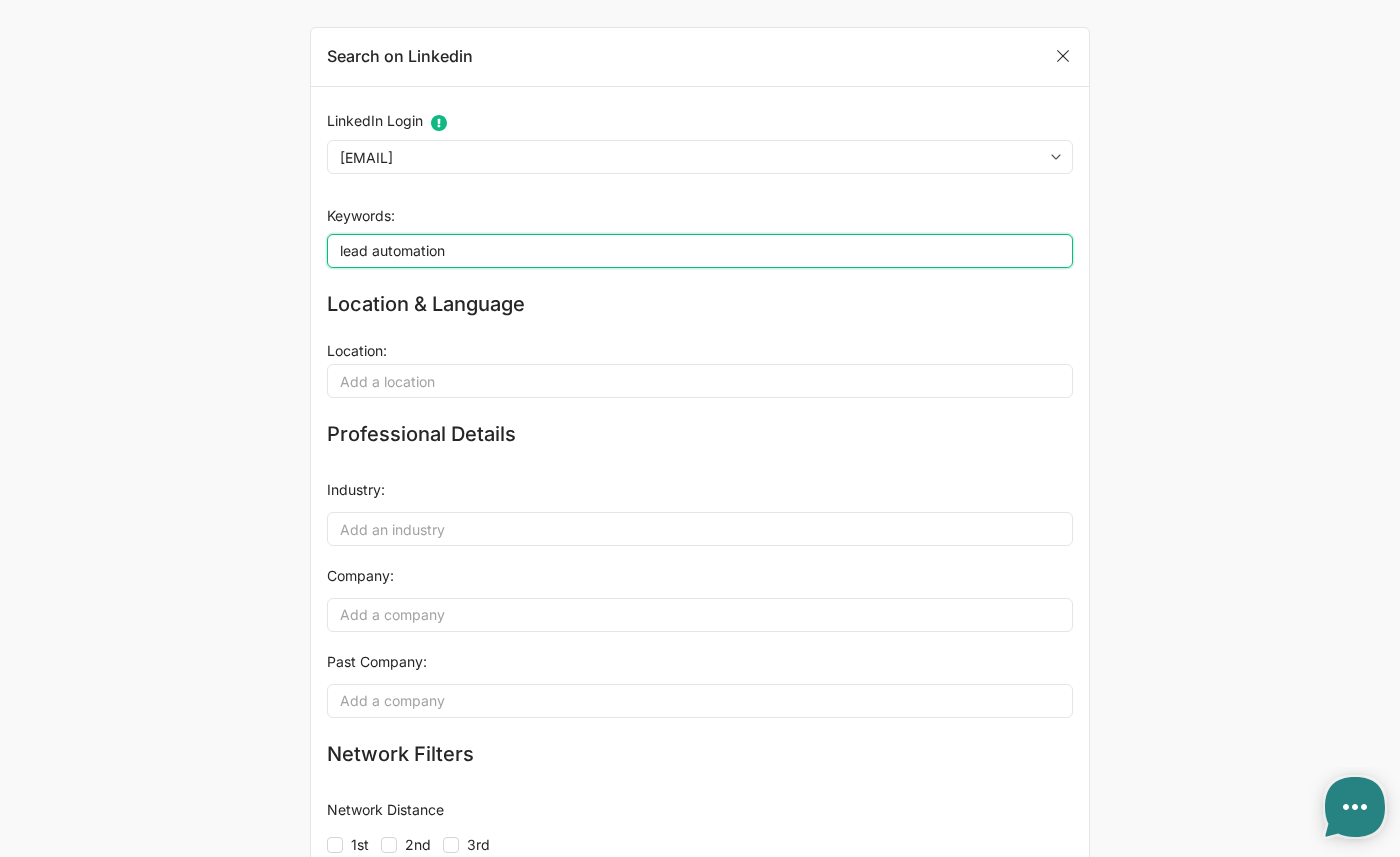 type on "lead automation" 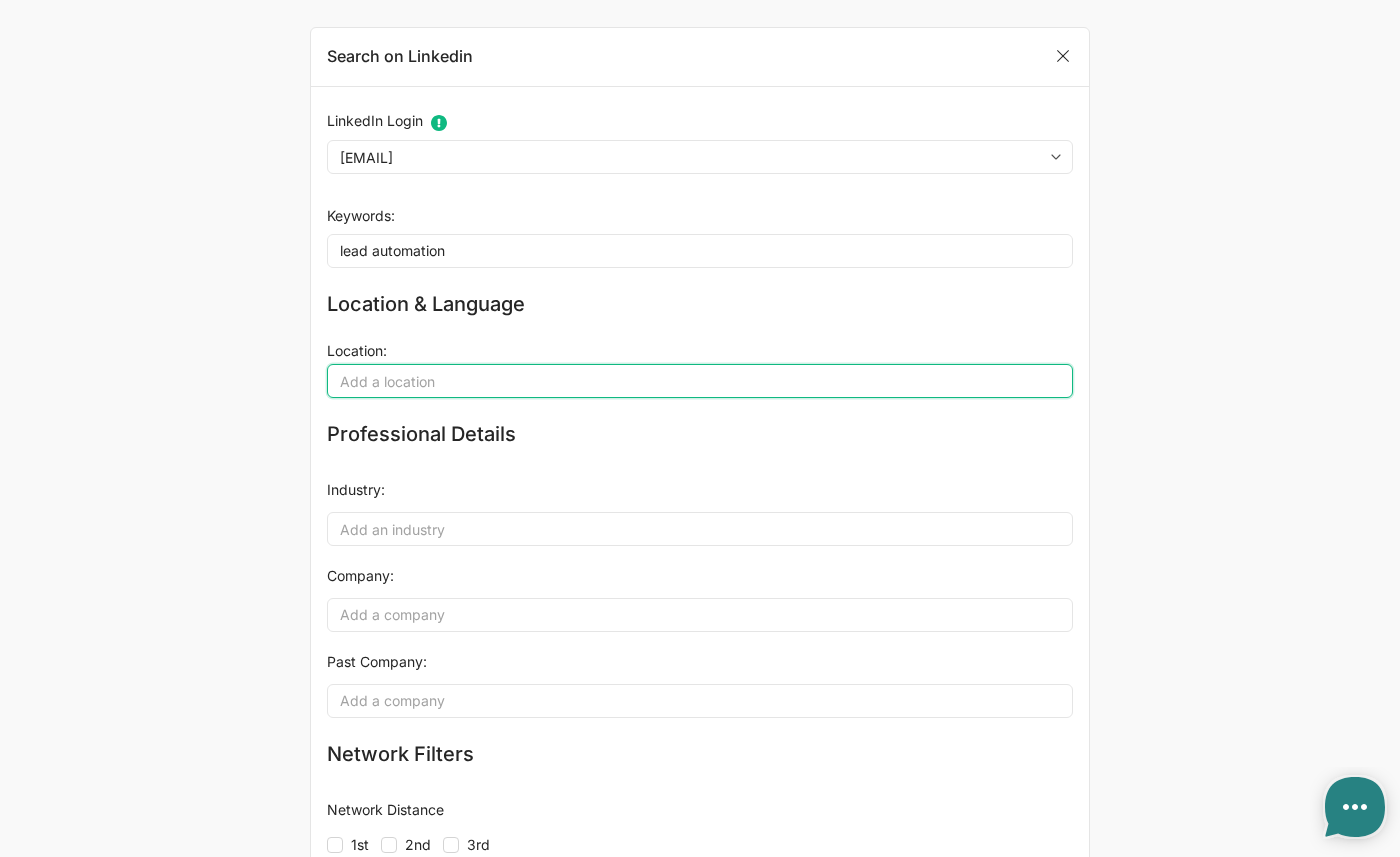 click on "Location (JSON Object)" at bounding box center [700, 381] 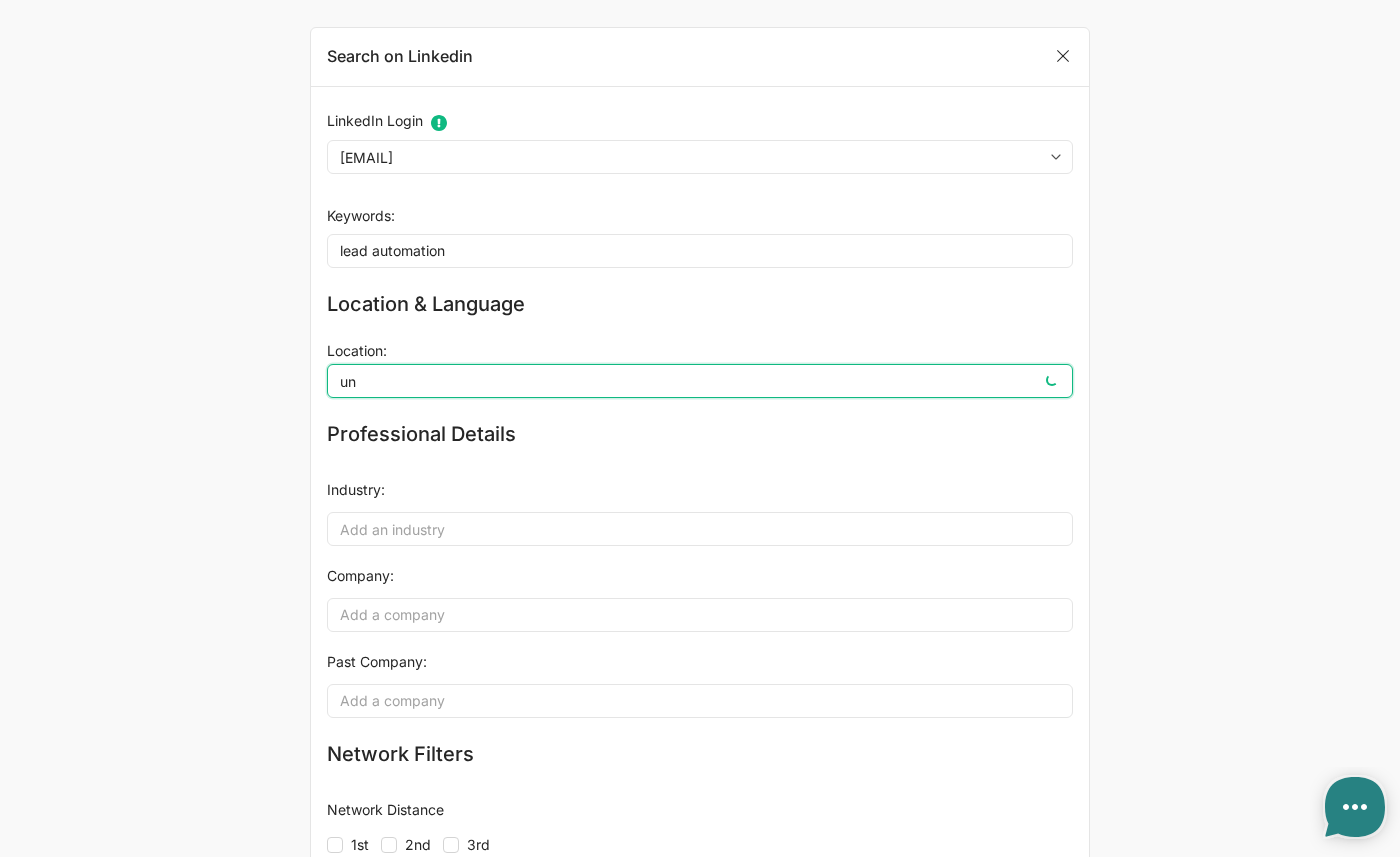 type on "u" 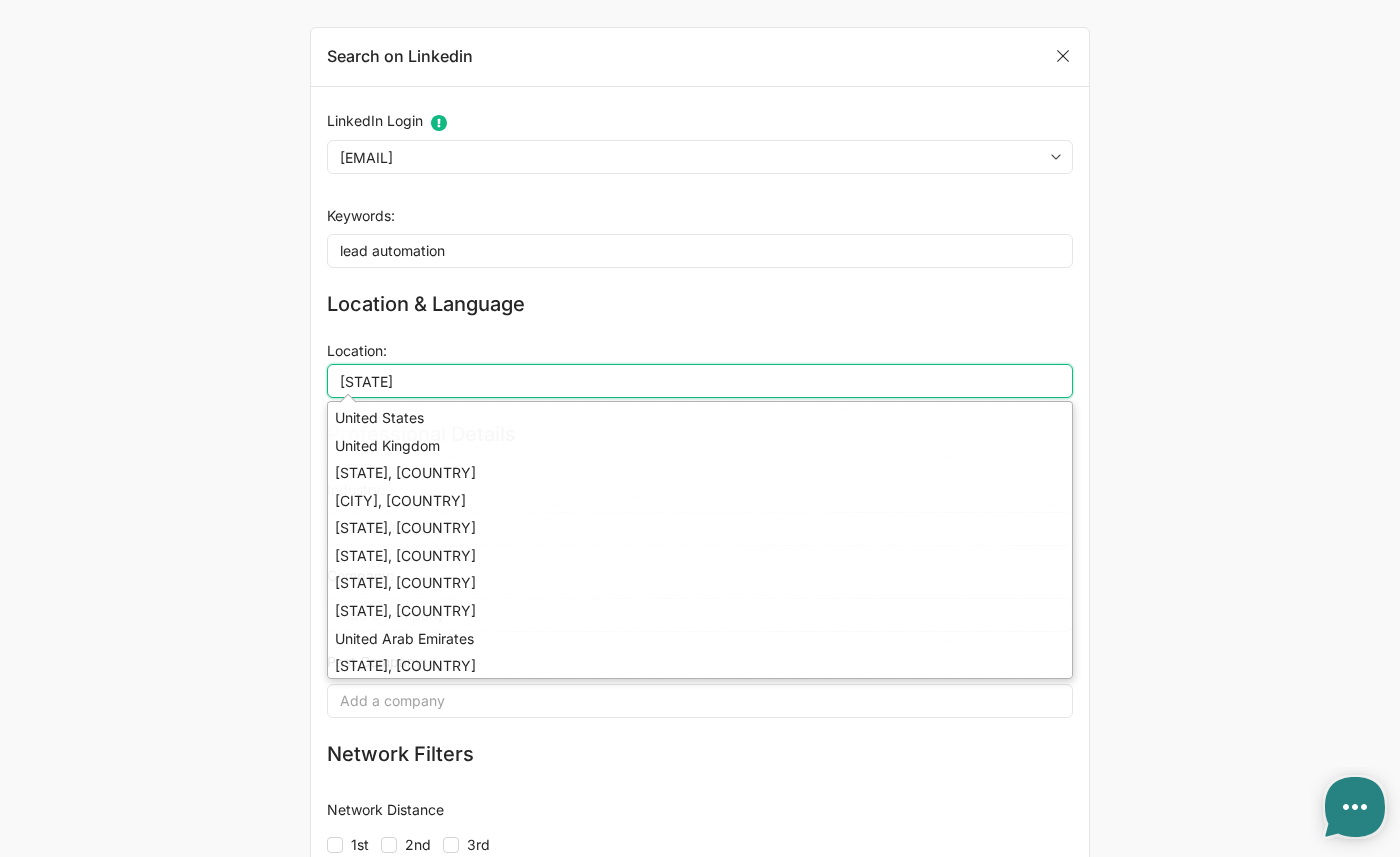 type on "Michigan" 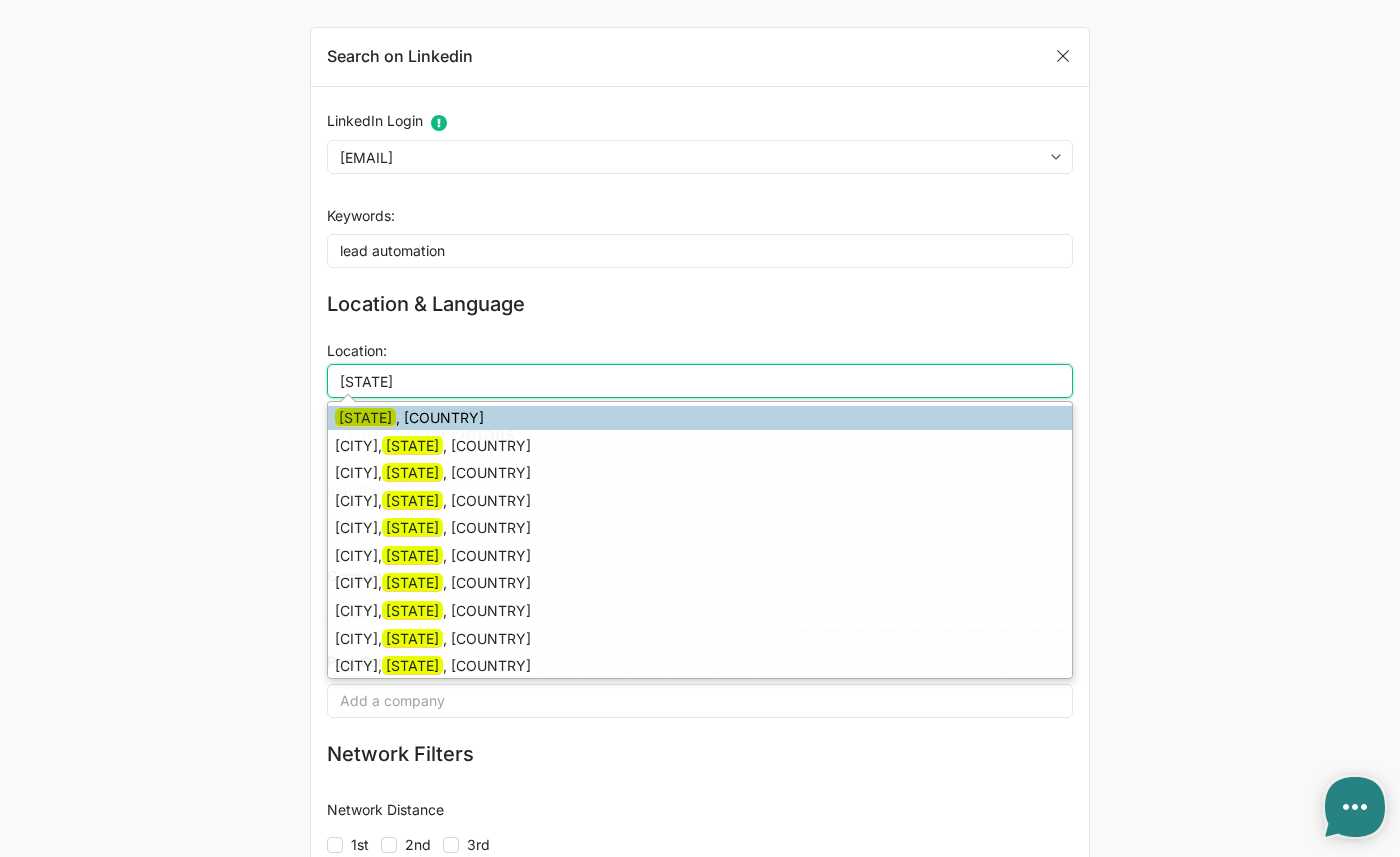click on "Michigan , United States" at bounding box center [700, 418] 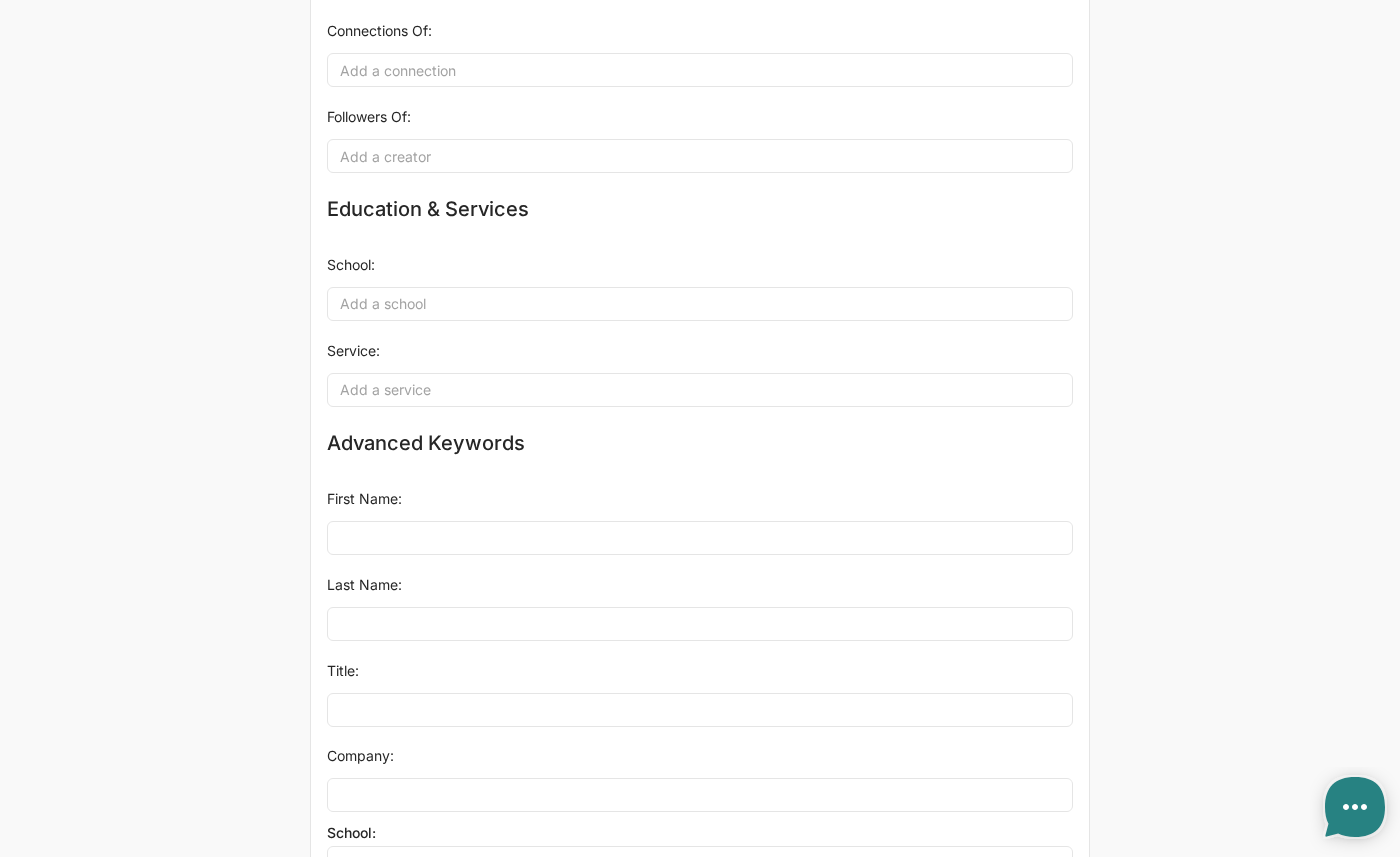 scroll, scrollTop: 1004, scrollLeft: 0, axis: vertical 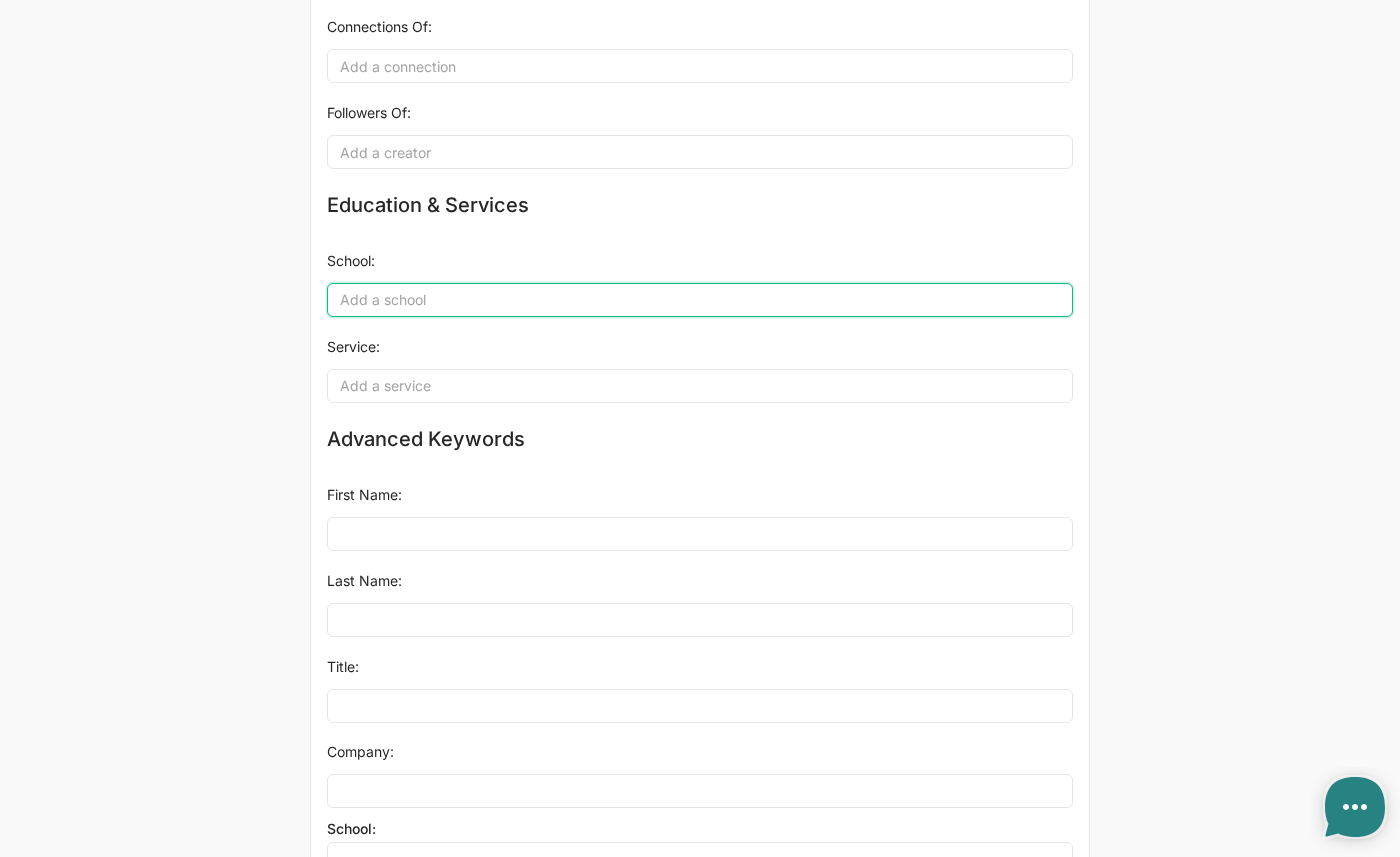 click on "School (JSON Object)" at bounding box center (700, 300) 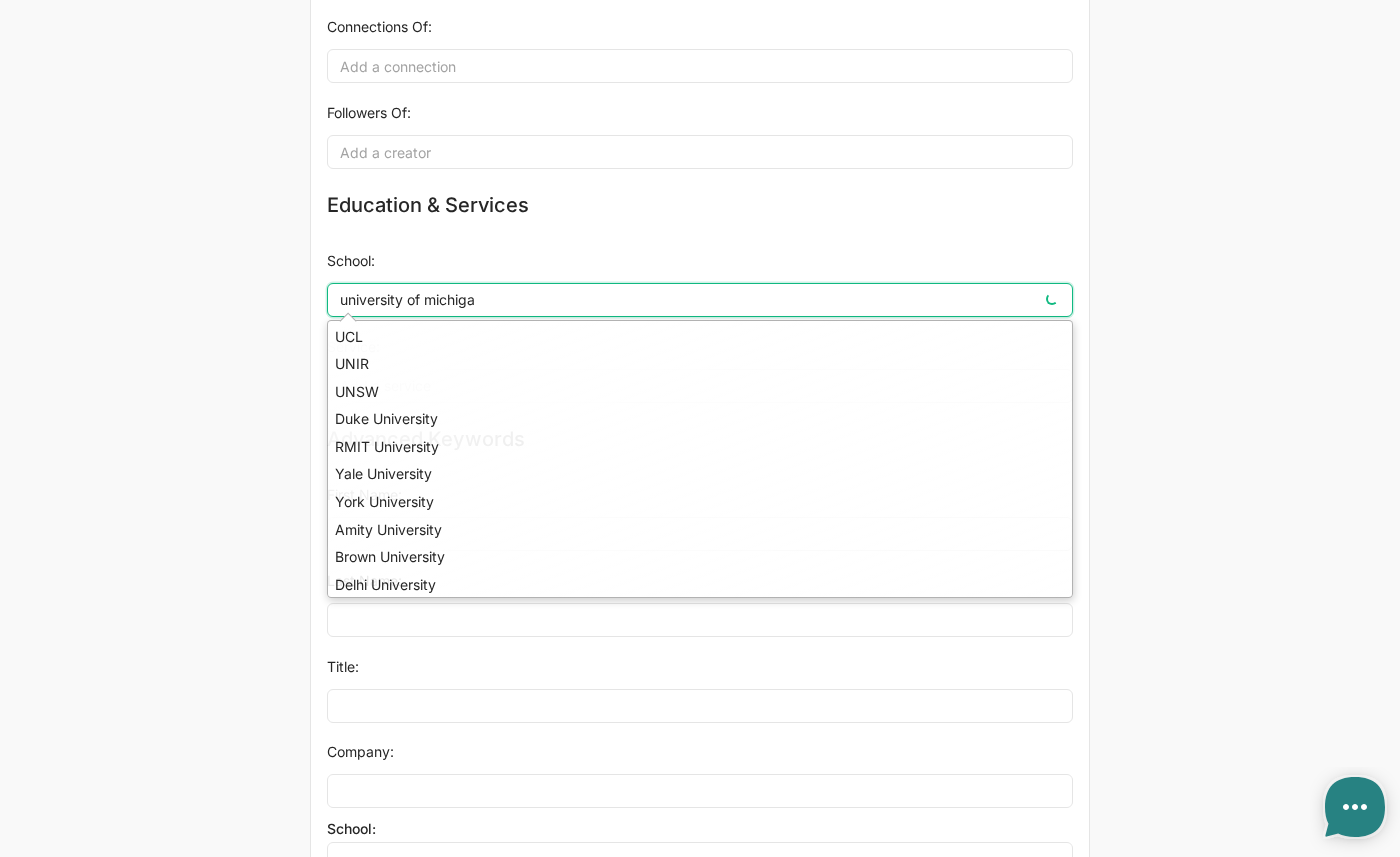 type on "university of michigan" 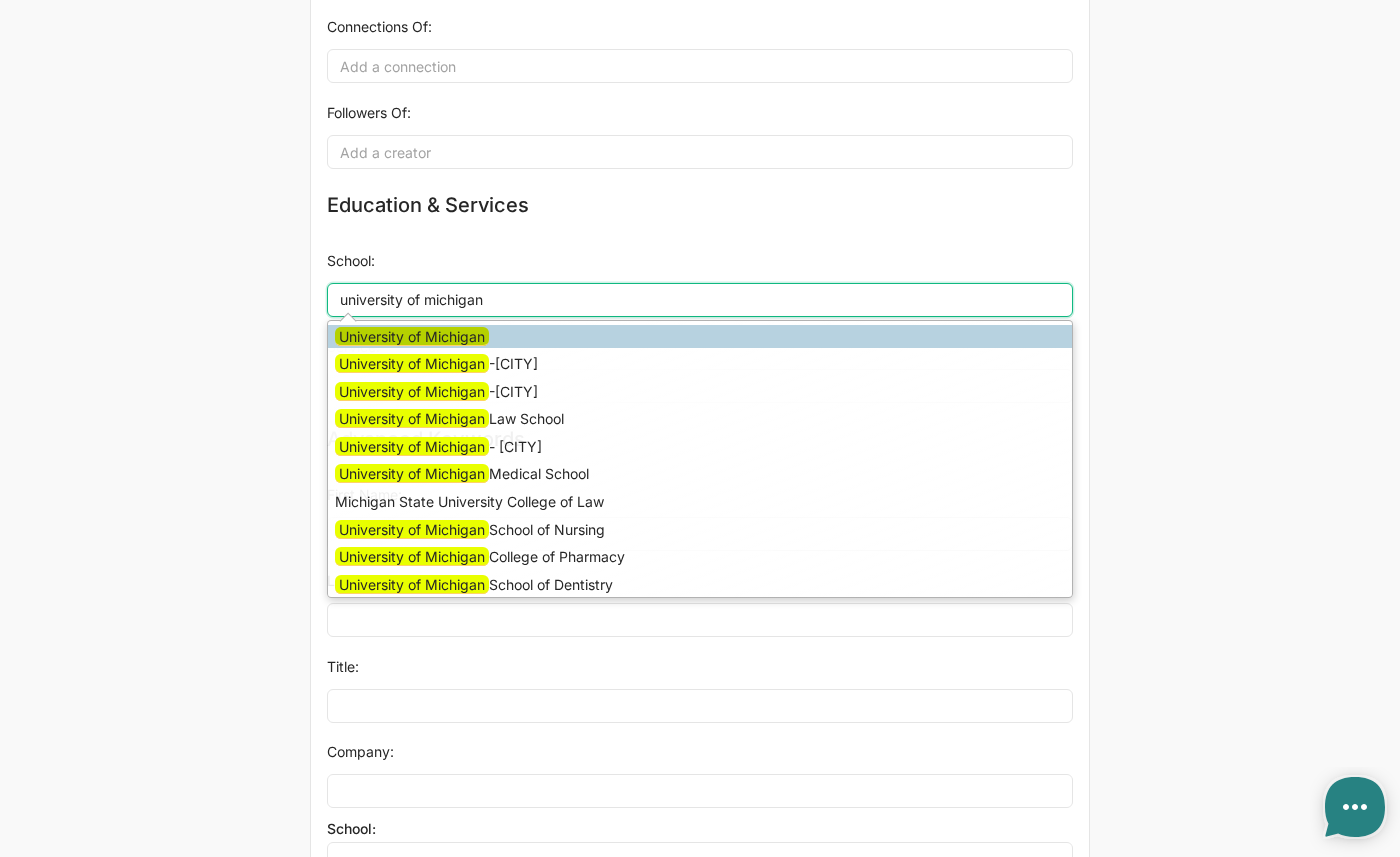 click on "University of Michigan" at bounding box center (700, 337) 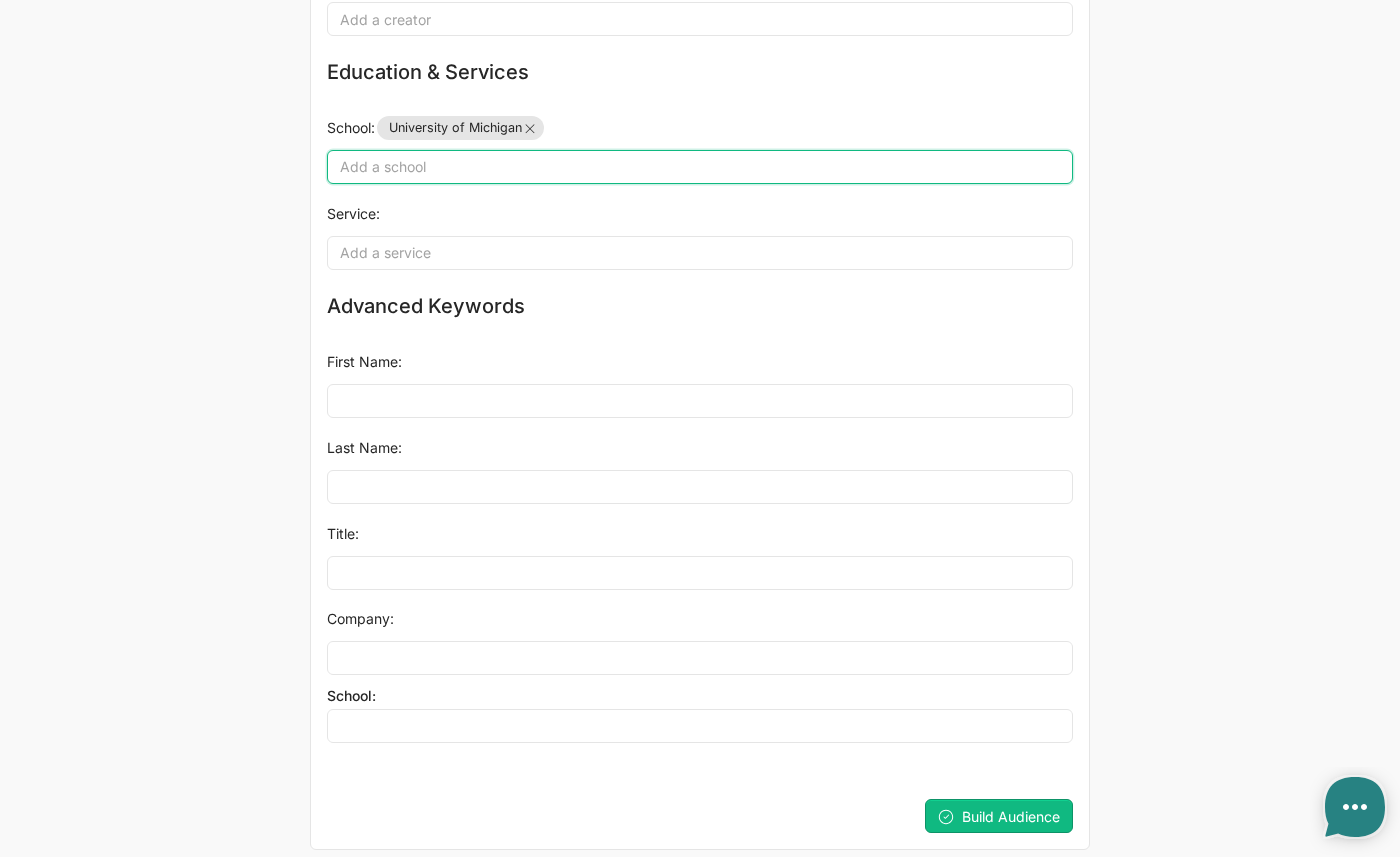 scroll, scrollTop: 1158, scrollLeft: 0, axis: vertical 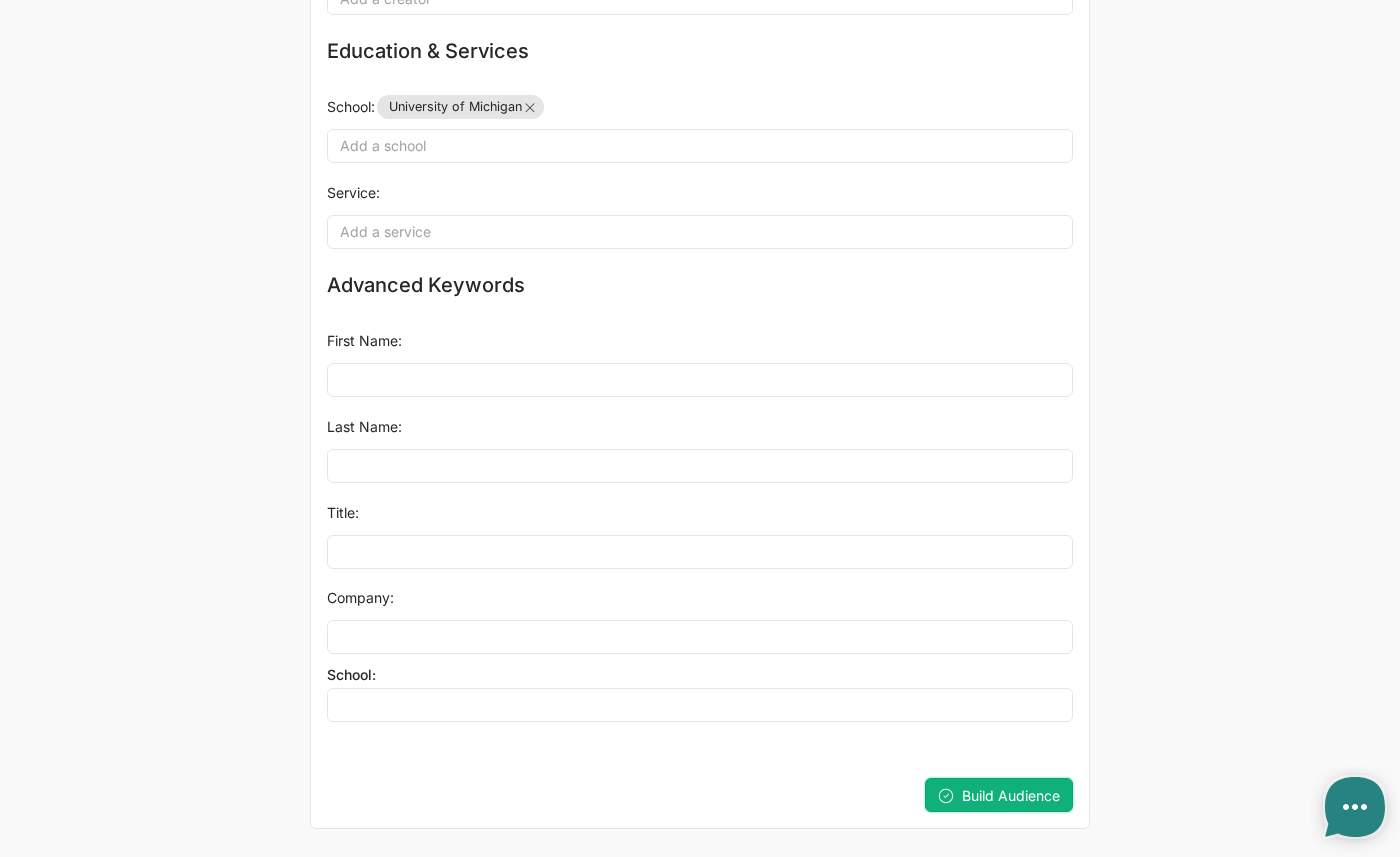 click on "Build Audience" at bounding box center (1011, 795) 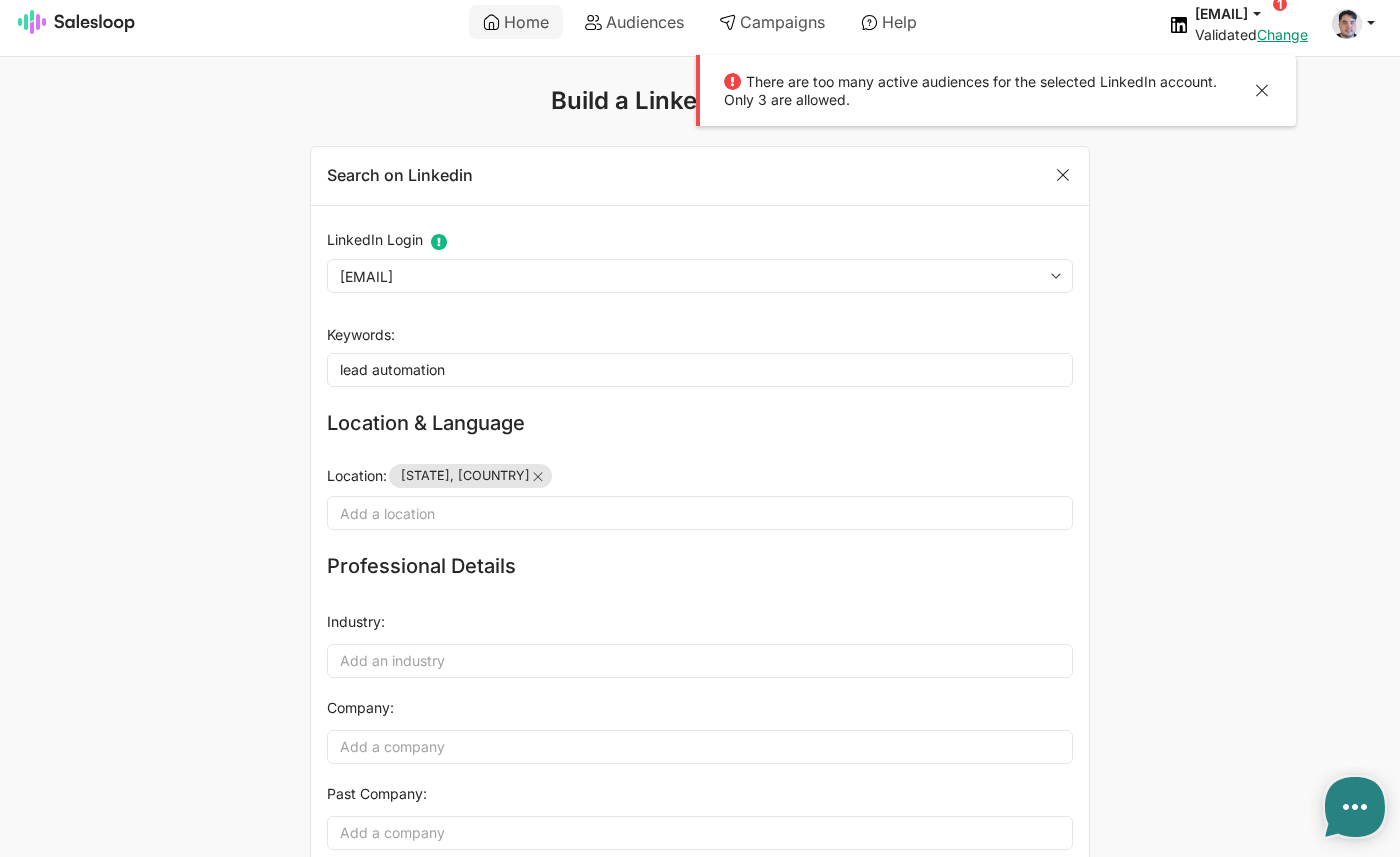 scroll, scrollTop: 4, scrollLeft: 0, axis: vertical 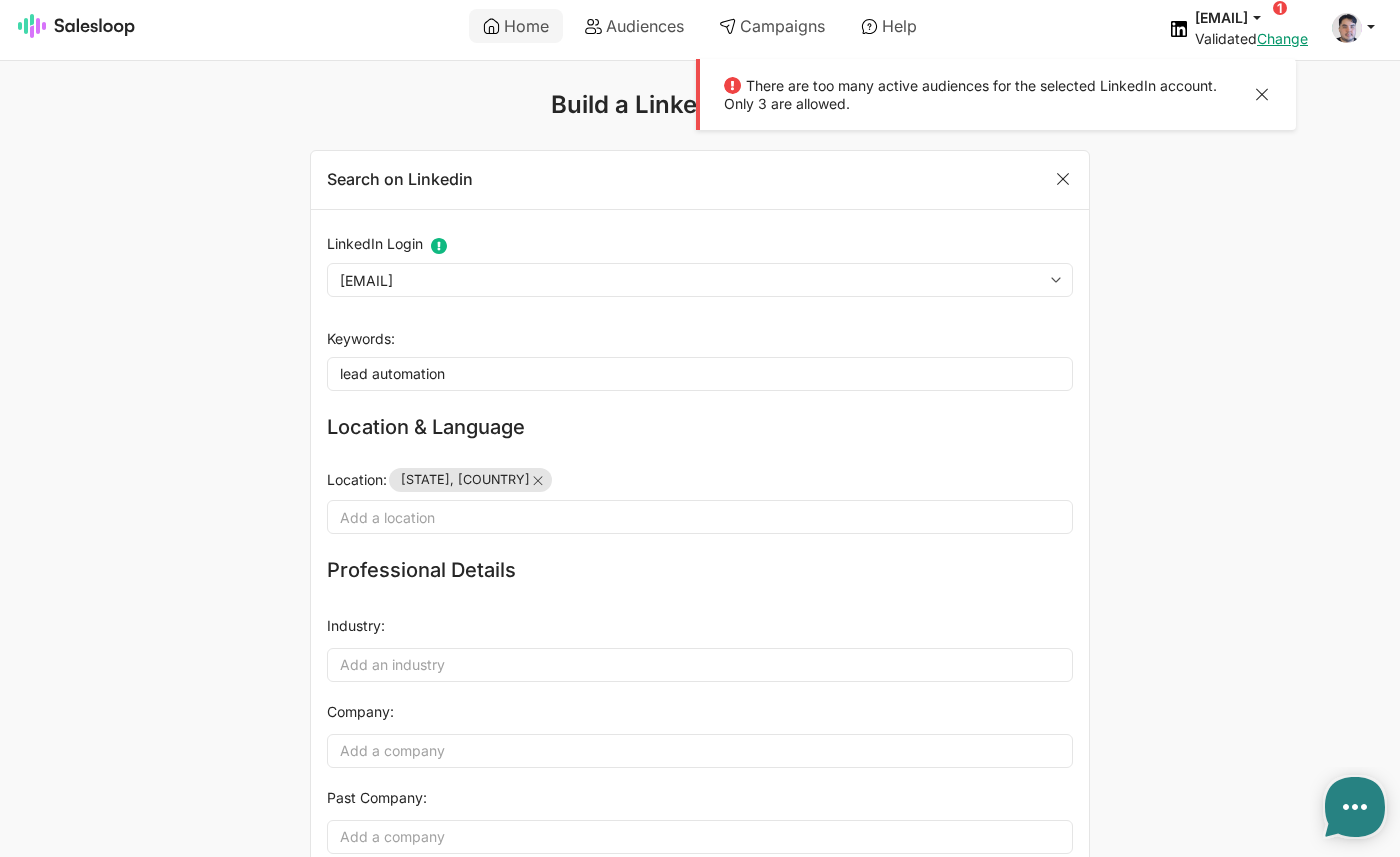 click at bounding box center (1262, 97) 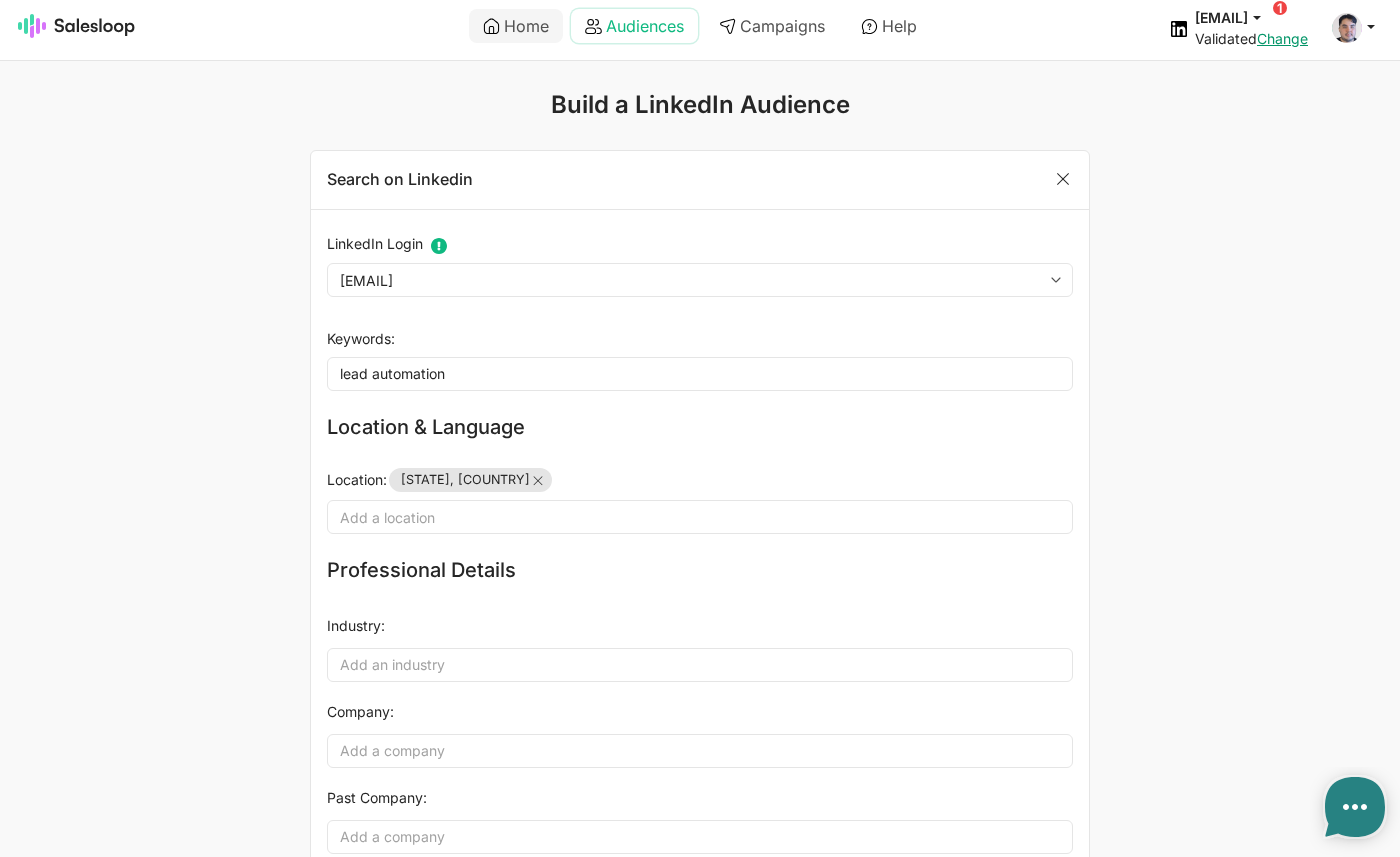 click on "Audiences" at bounding box center (634, 26) 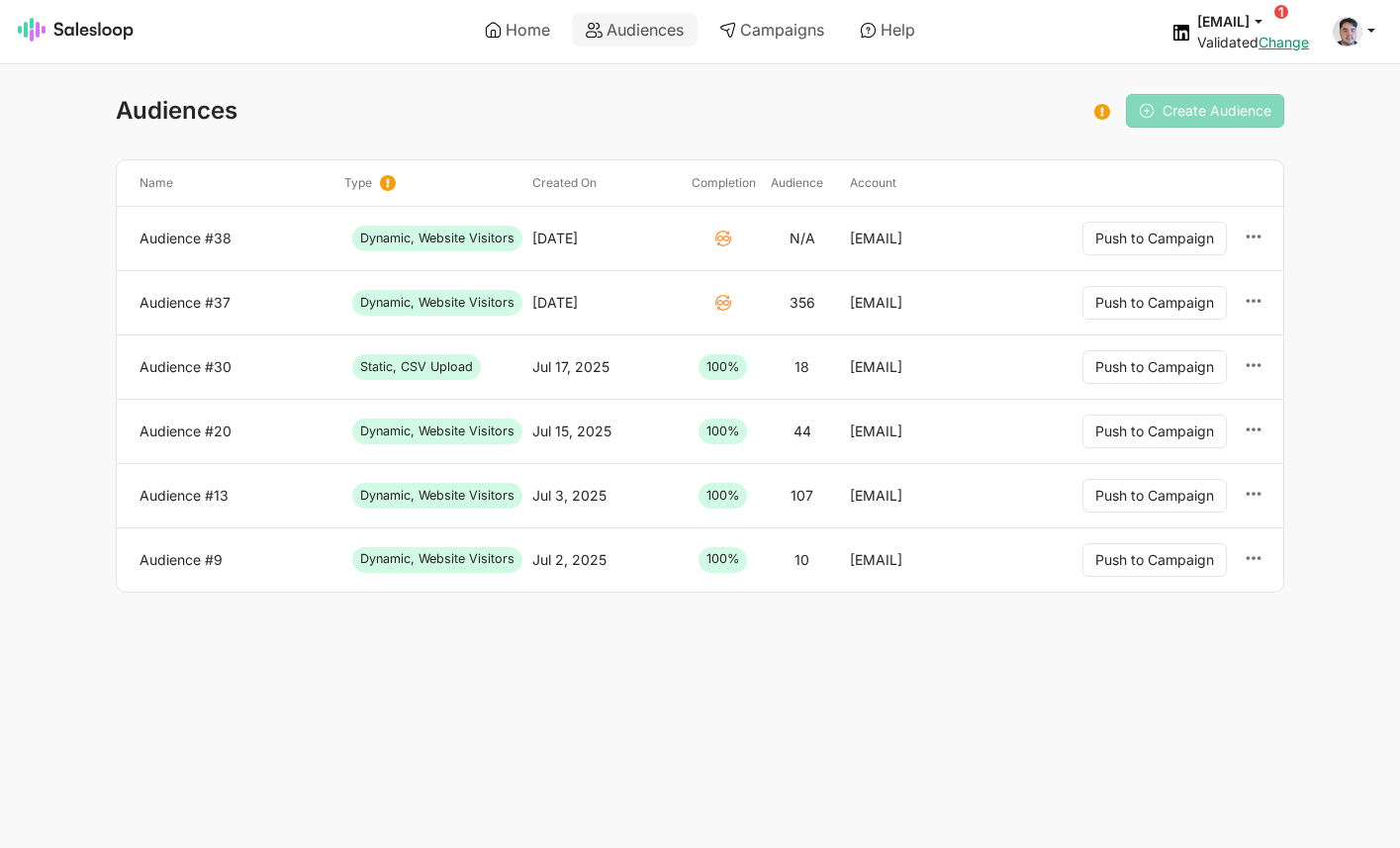 scroll, scrollTop: 0, scrollLeft: 0, axis: both 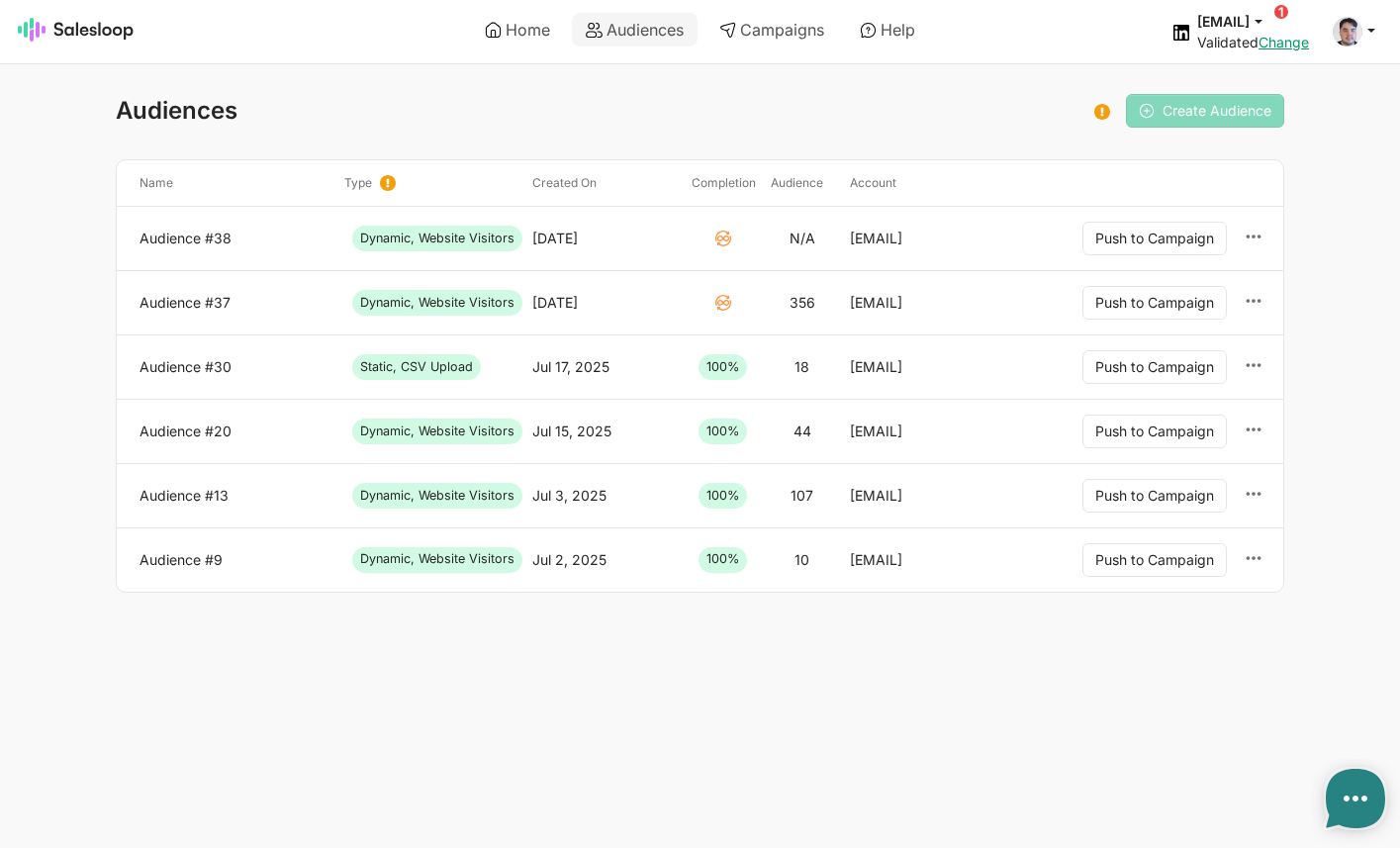 type on "x" 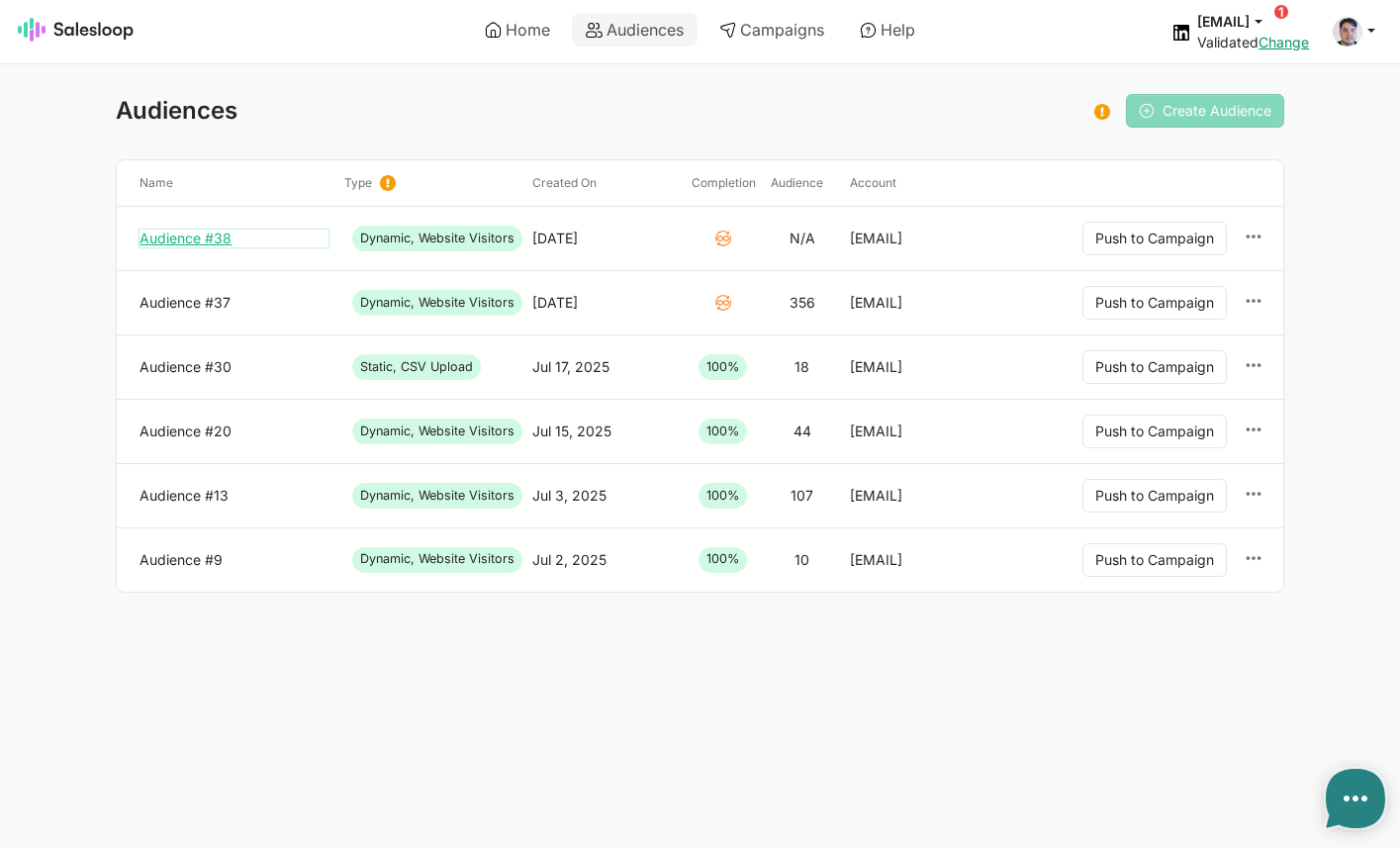 click on "Audience #38" at bounding box center (233, 238) 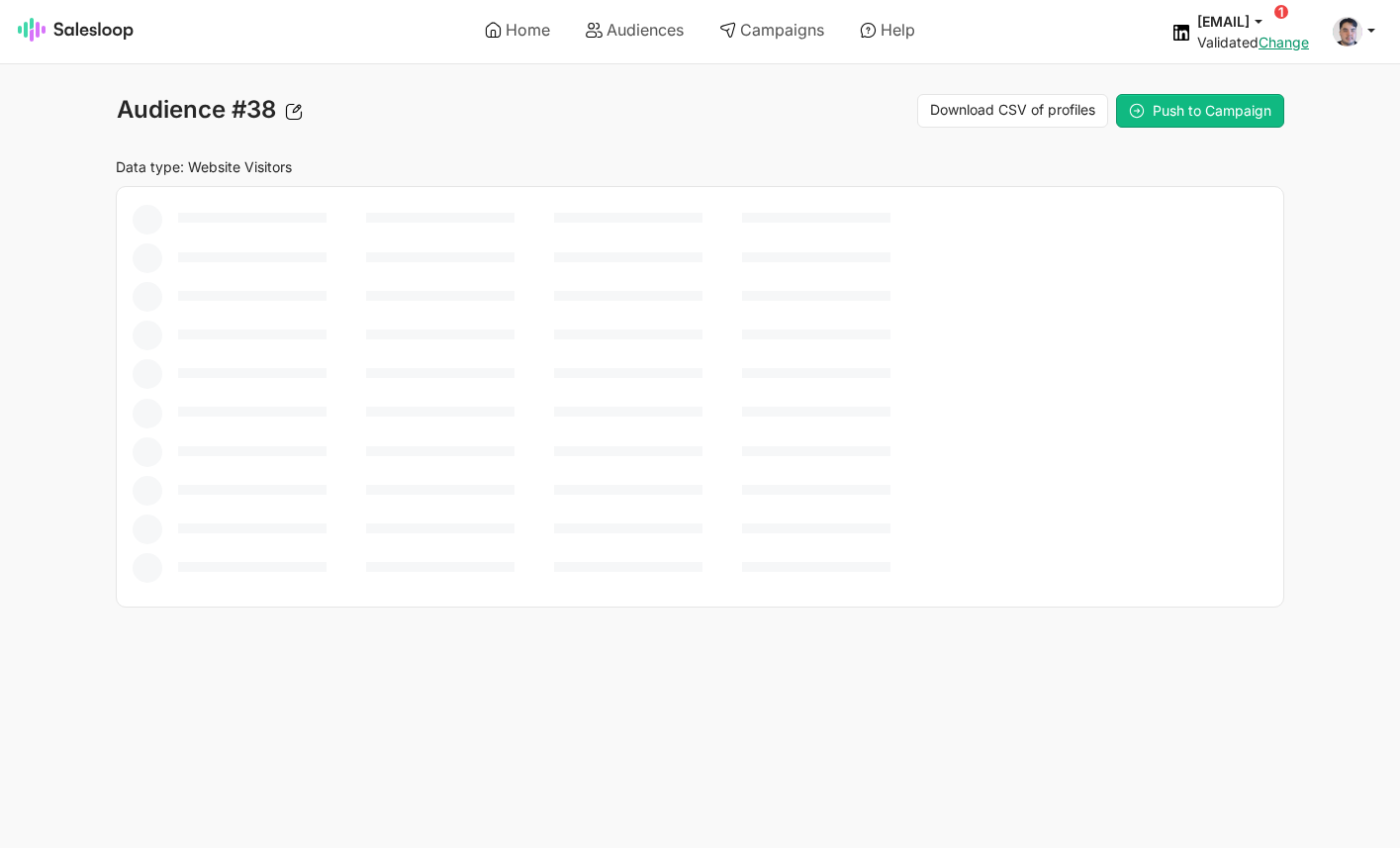scroll, scrollTop: 0, scrollLeft: 0, axis: both 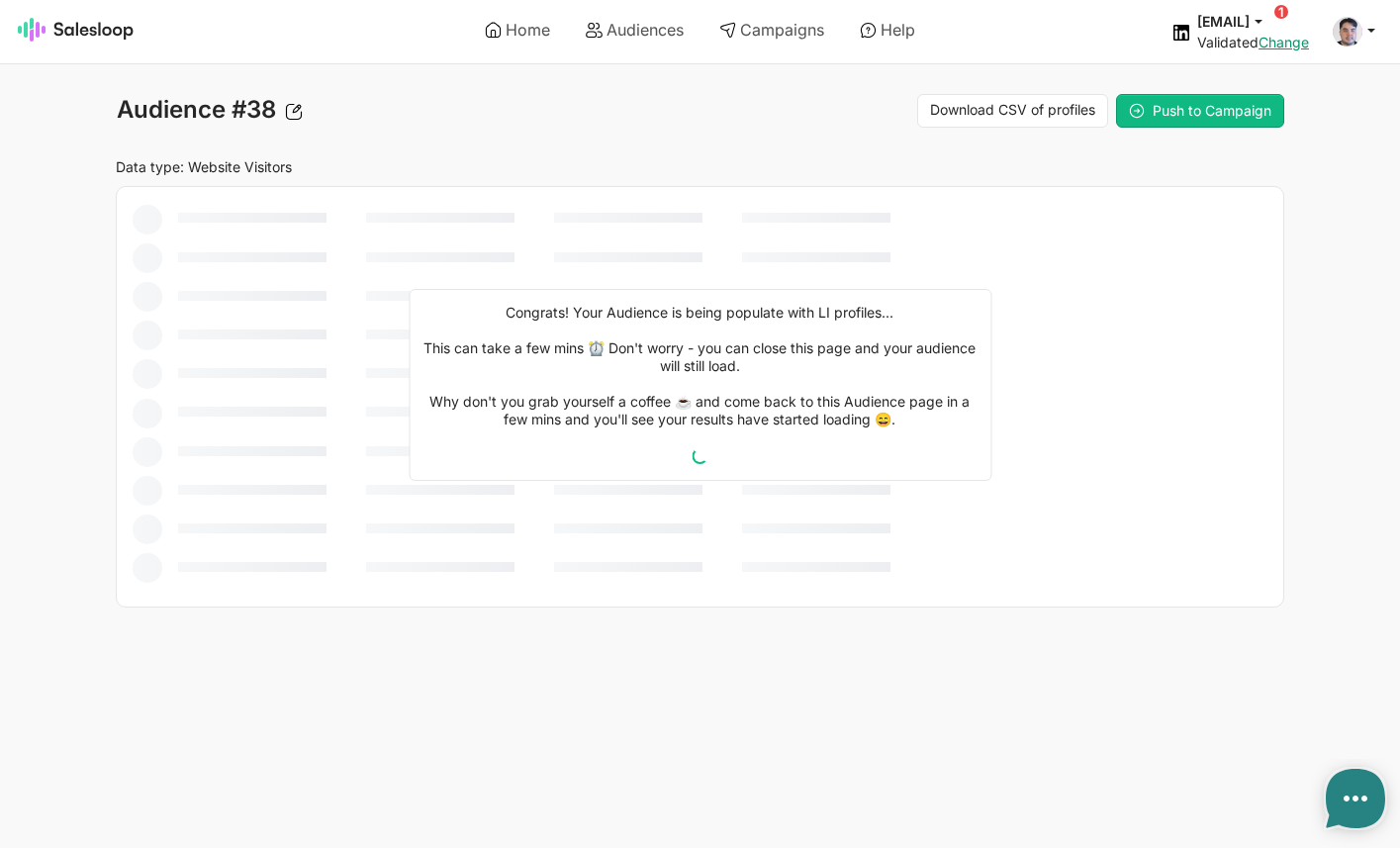 type on "x" 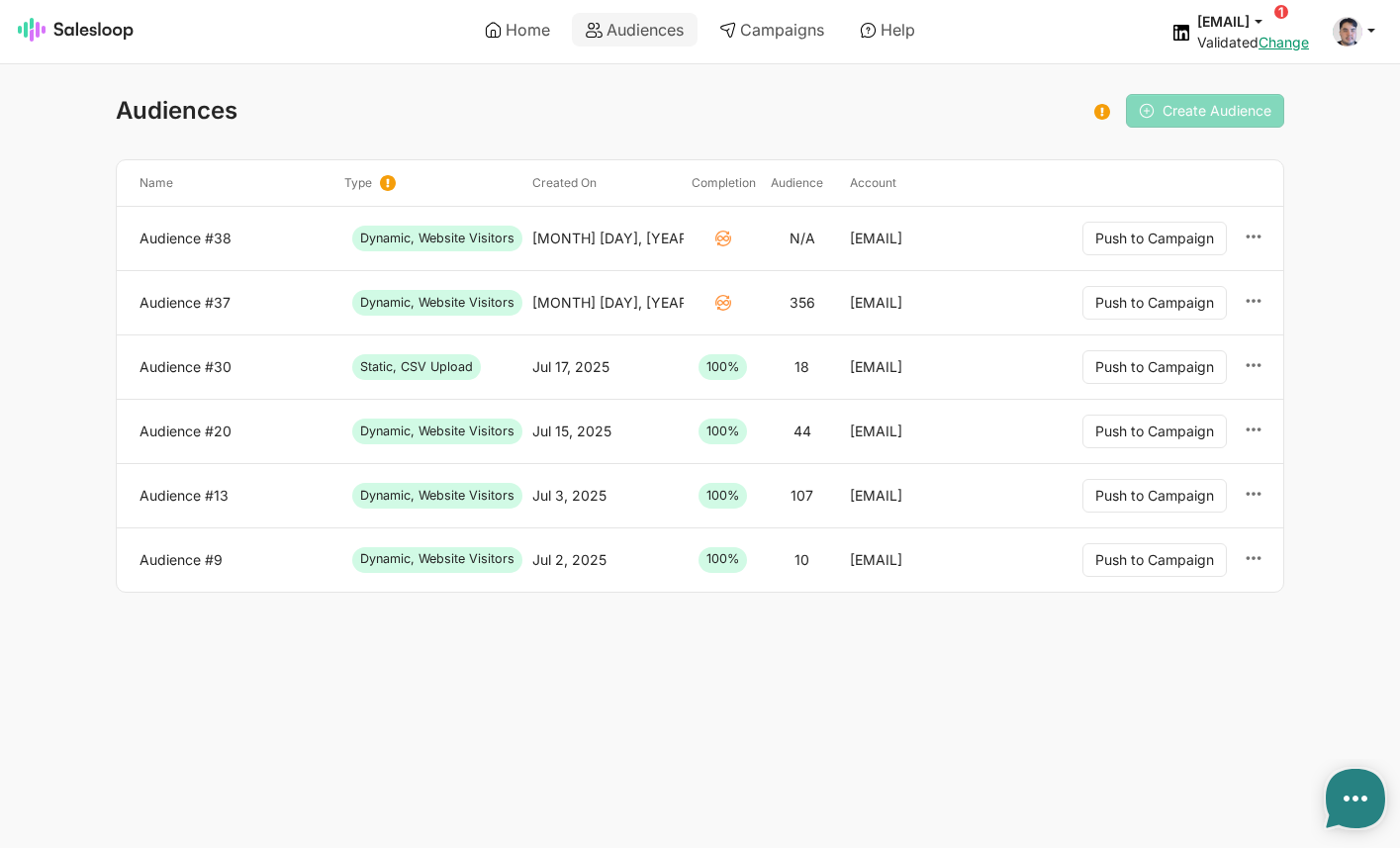 scroll, scrollTop: 0, scrollLeft: 0, axis: both 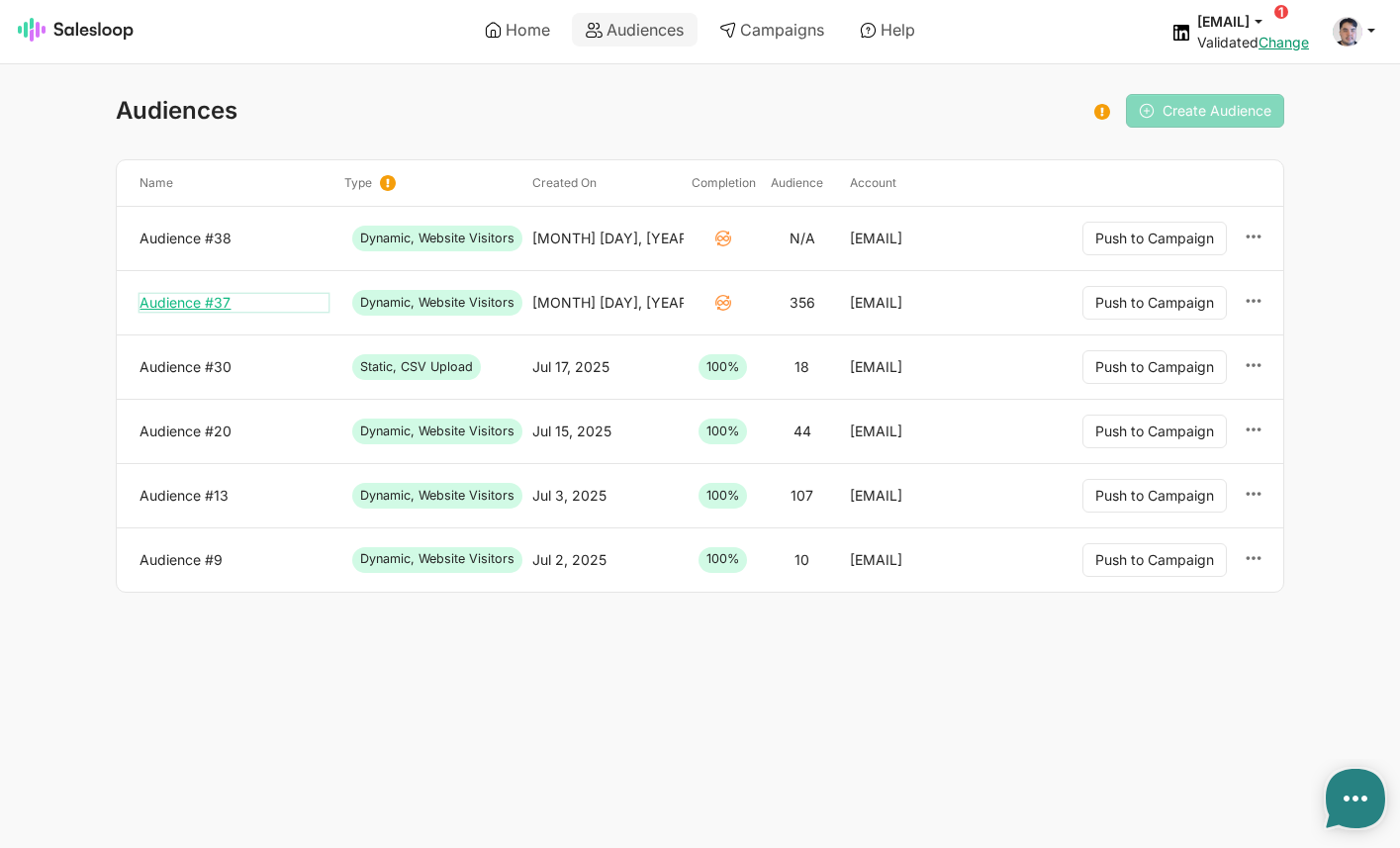 click on "Audience #37" at bounding box center [233, 303] 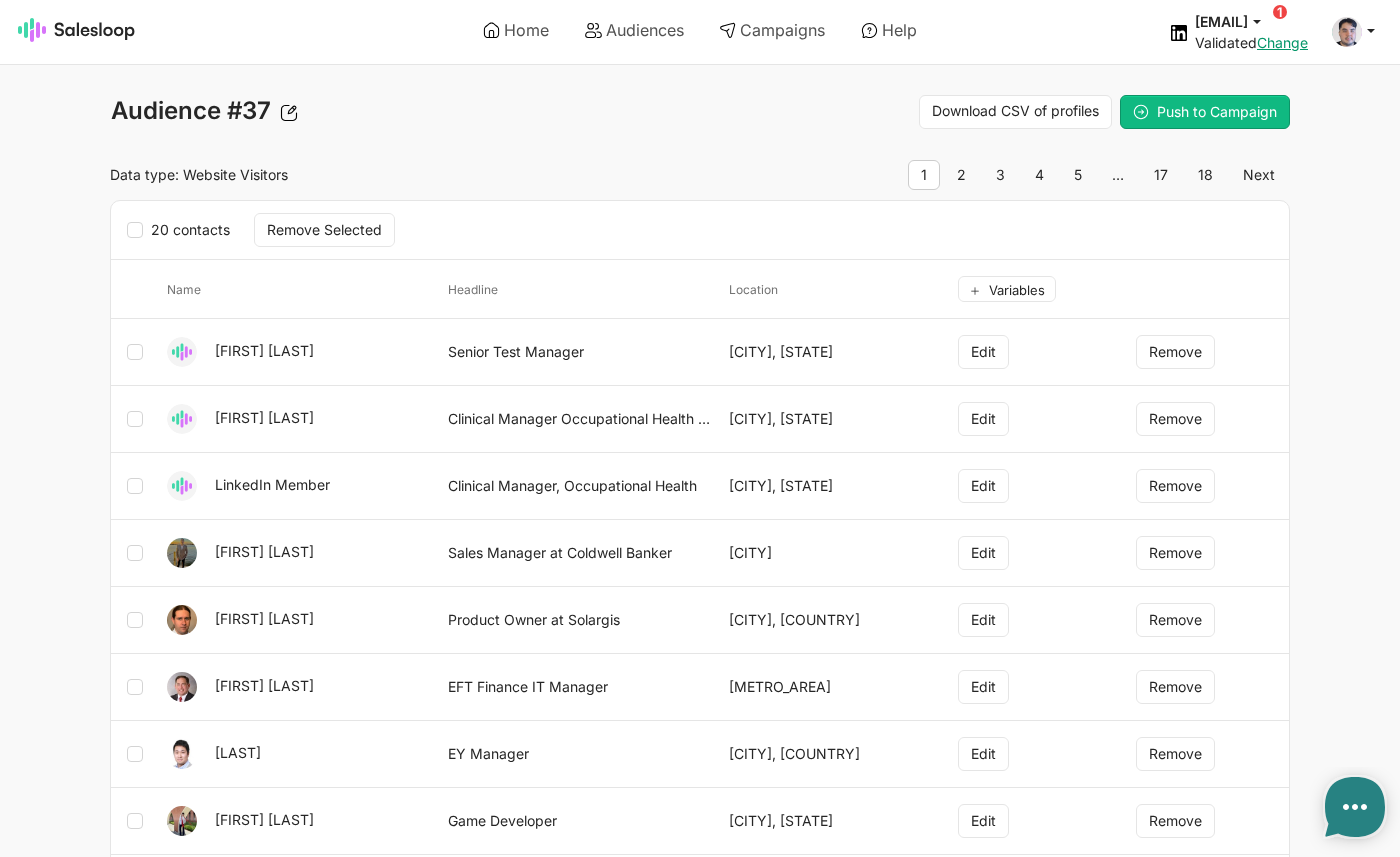 scroll, scrollTop: 0, scrollLeft: 0, axis: both 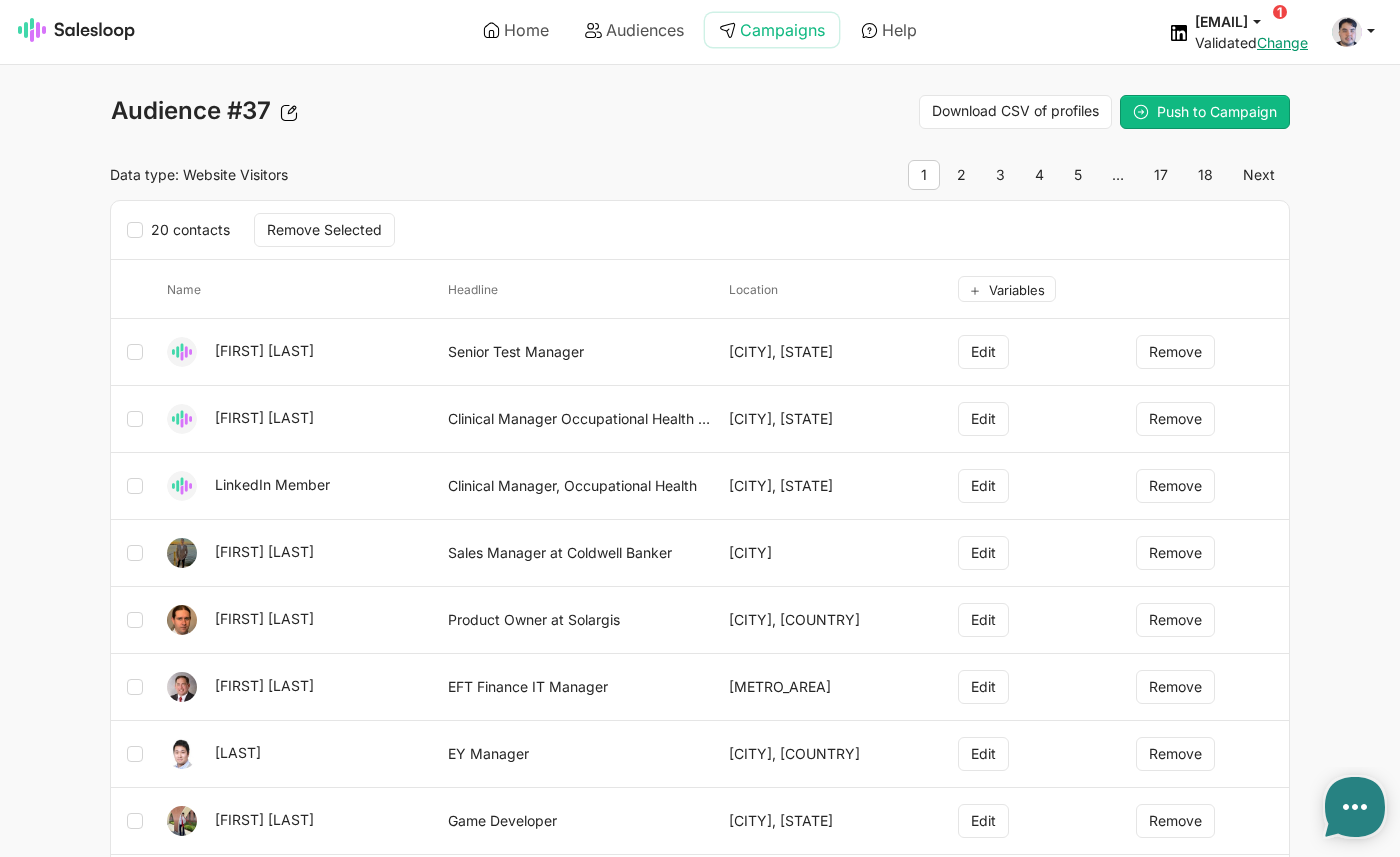 click on "Campaigns" at bounding box center [772, 30] 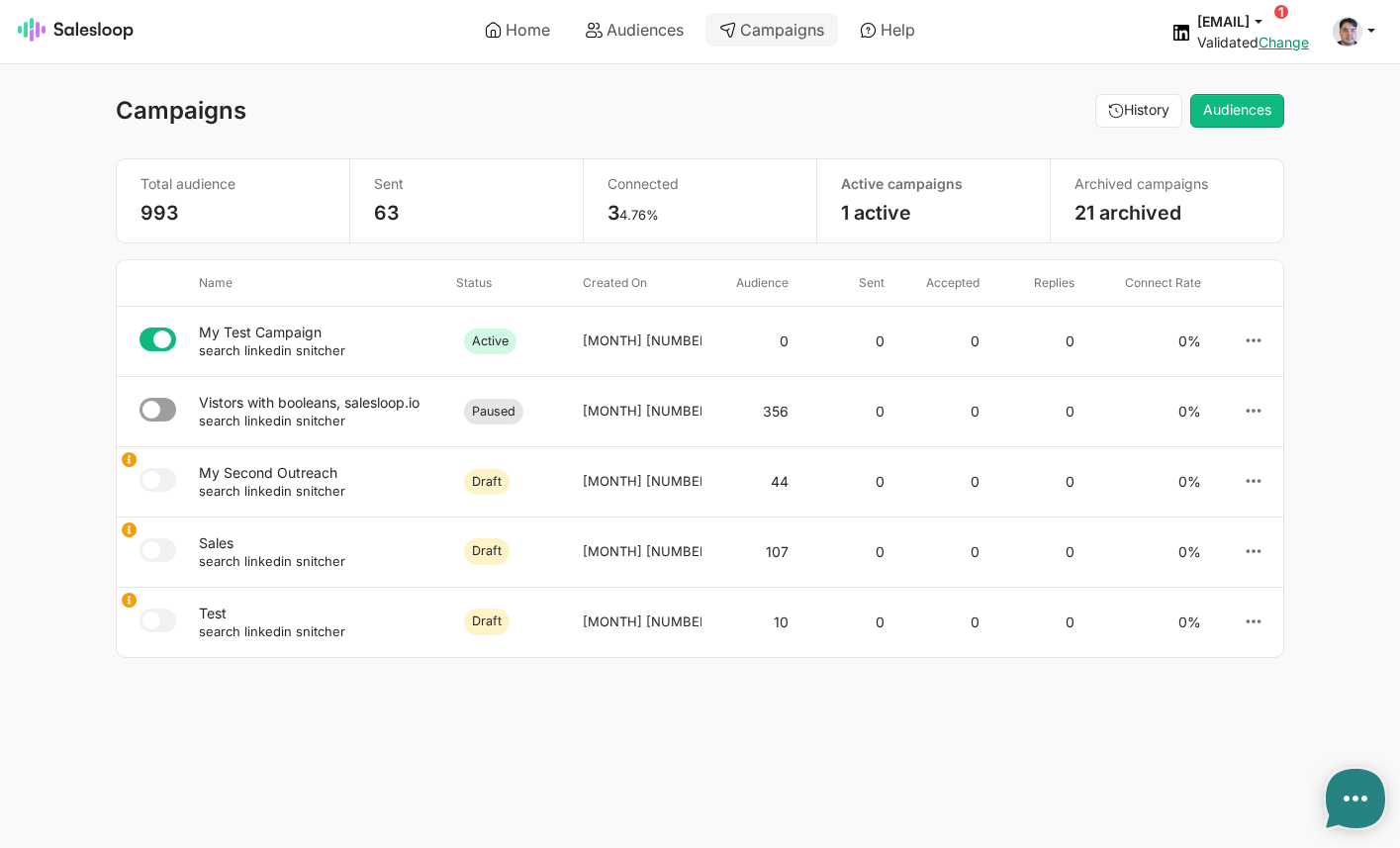 scroll, scrollTop: 0, scrollLeft: 0, axis: both 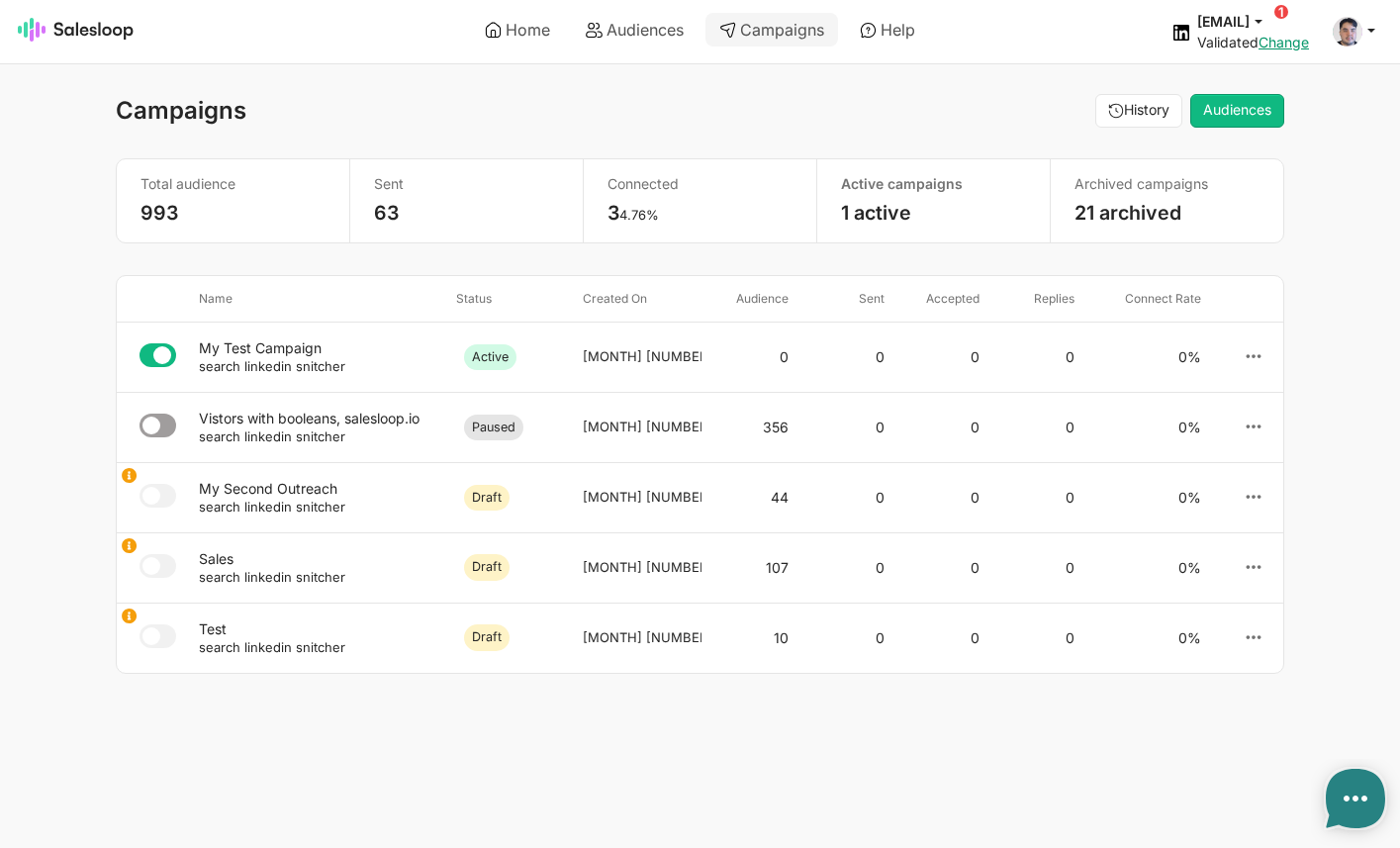type on "x" 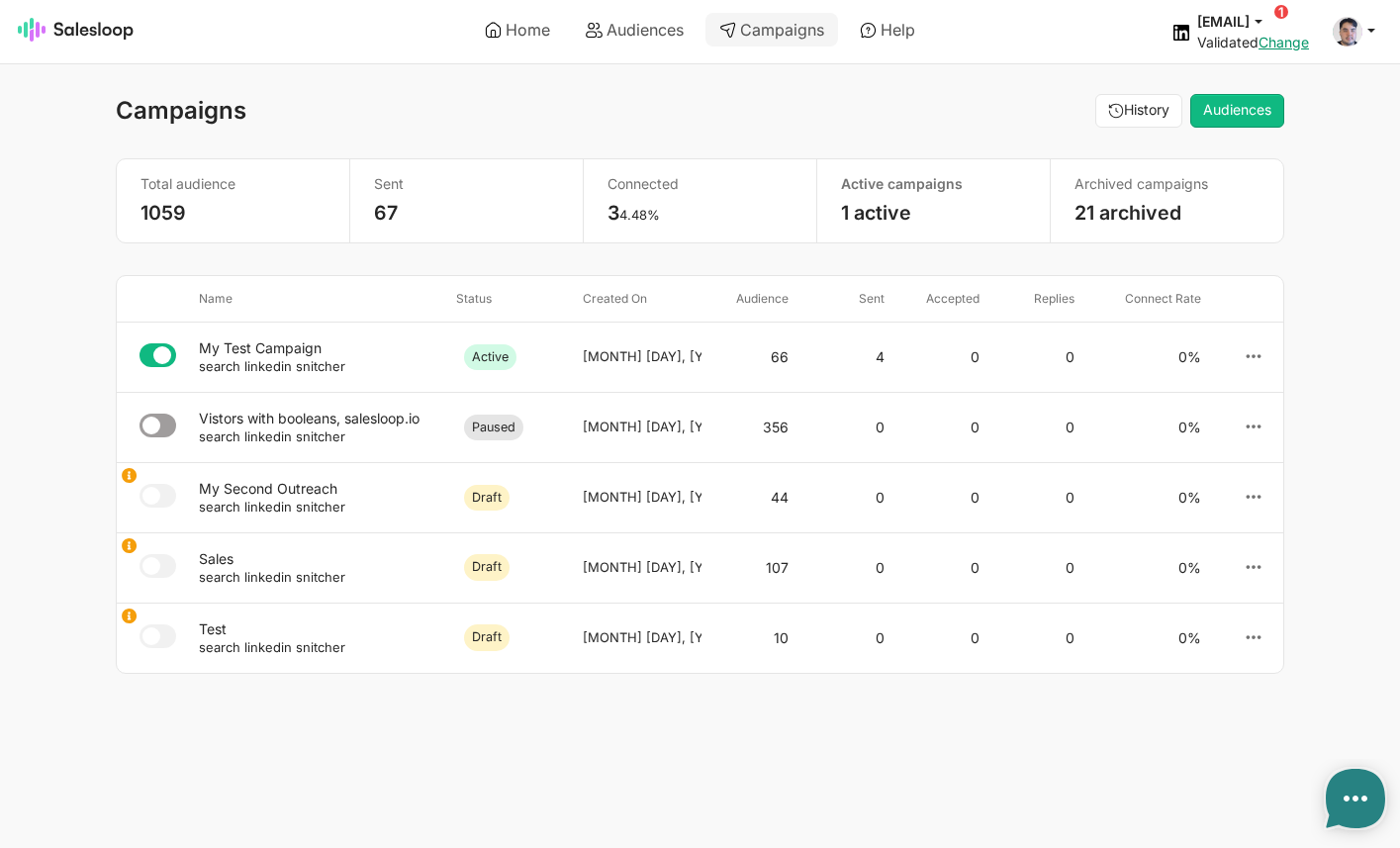 scroll, scrollTop: 0, scrollLeft: 0, axis: both 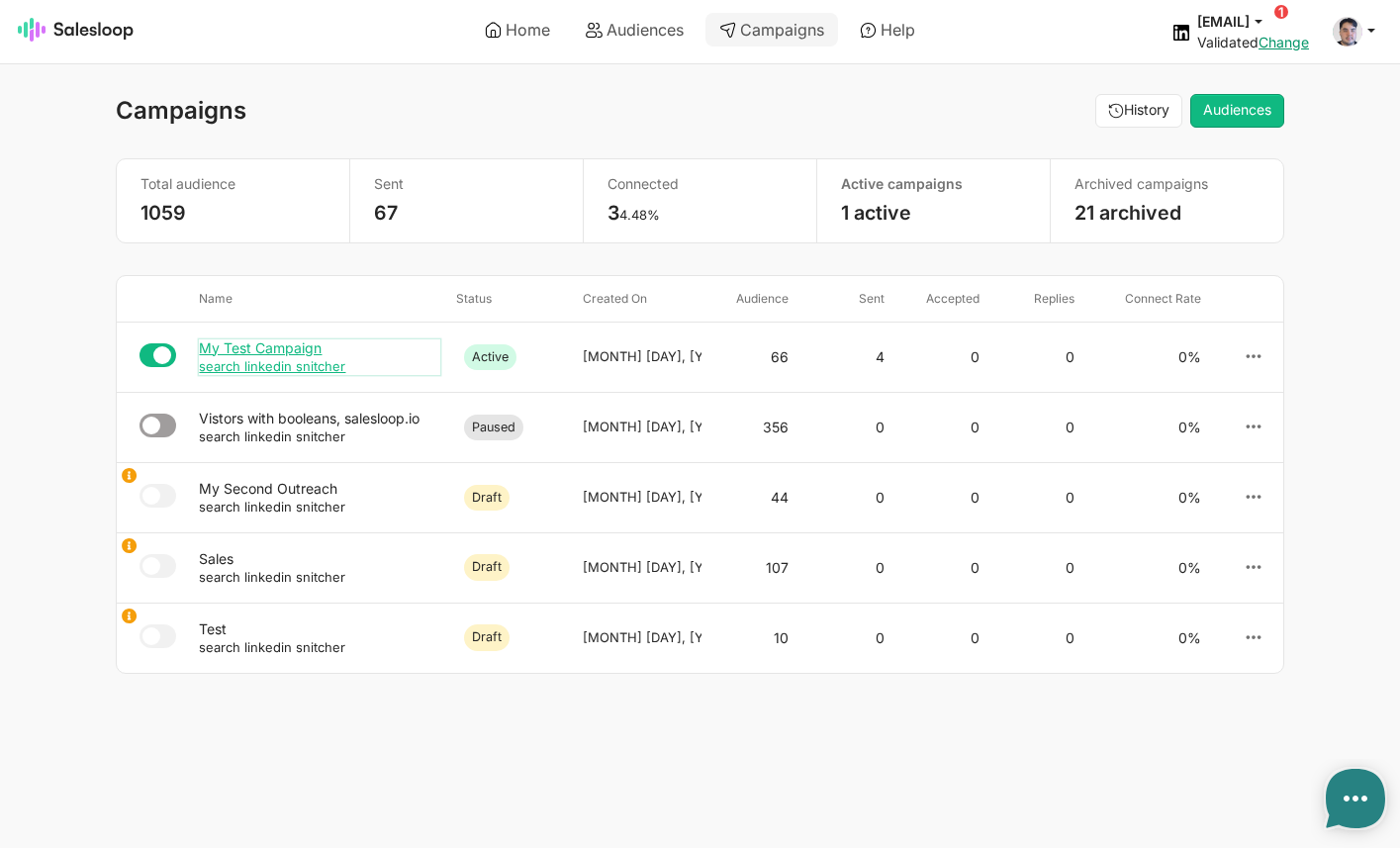 click on "My Test Campaign" at bounding box center [320, 348] 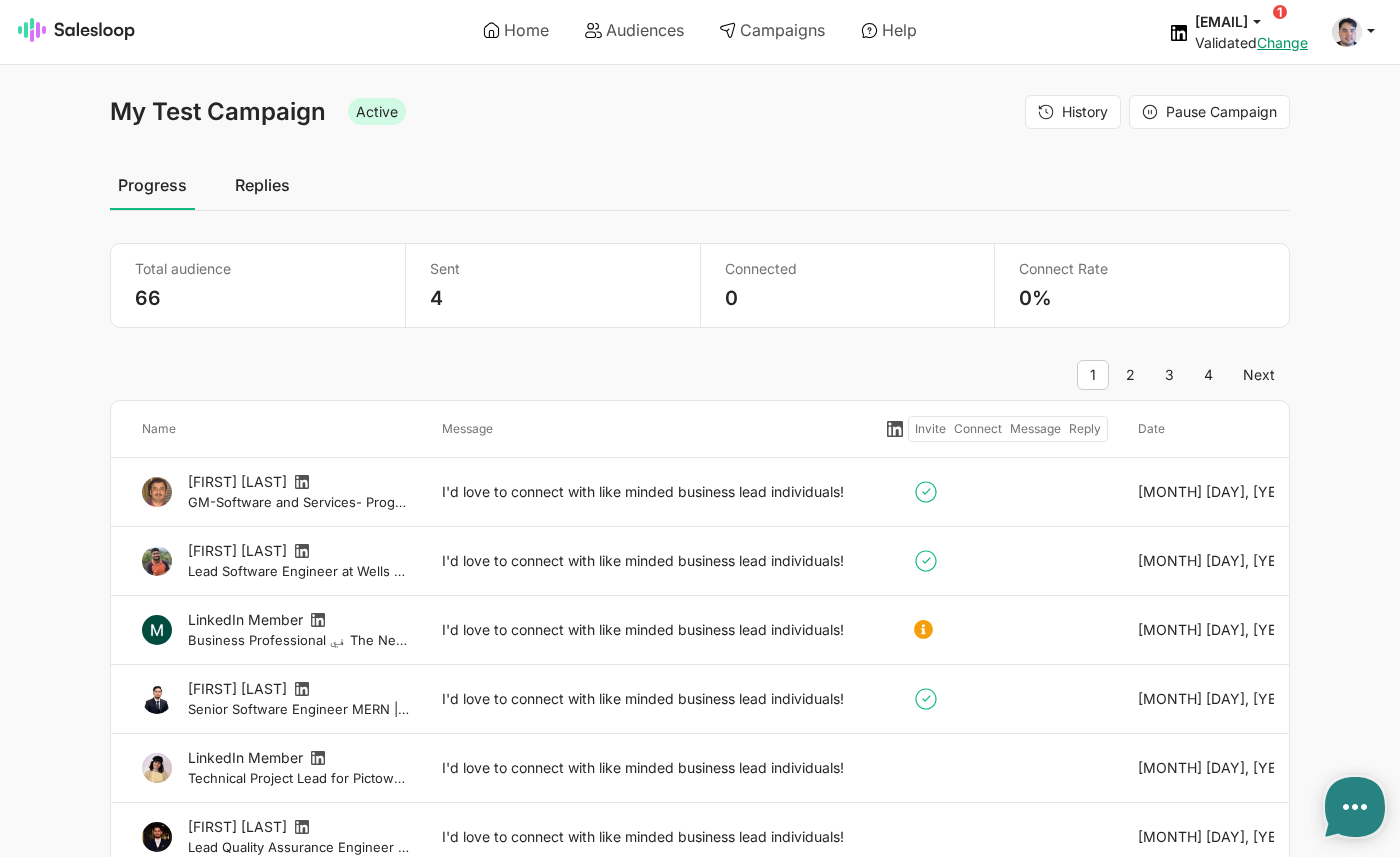 scroll, scrollTop: 0, scrollLeft: 0, axis: both 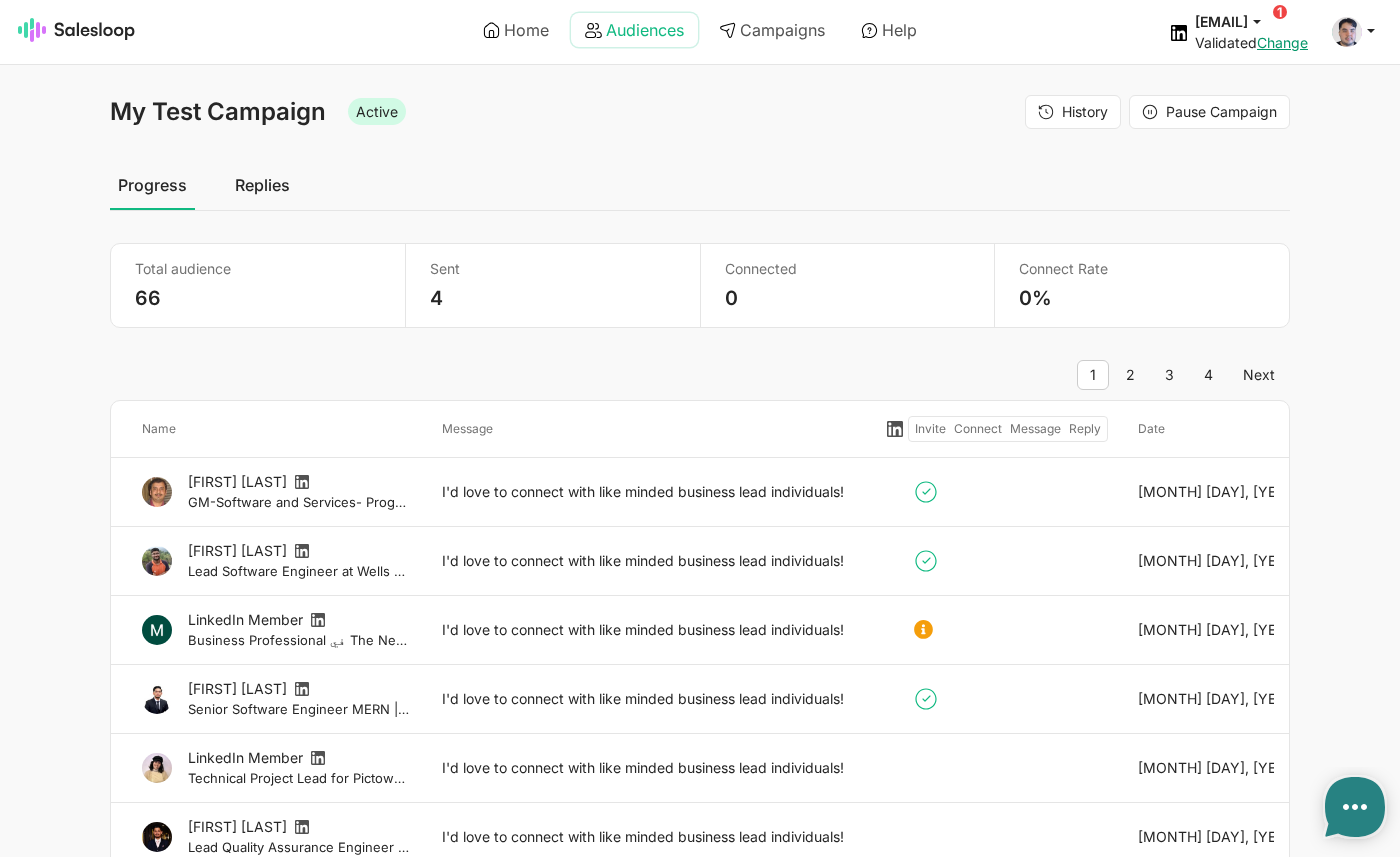 click on "Audiences" at bounding box center (634, 30) 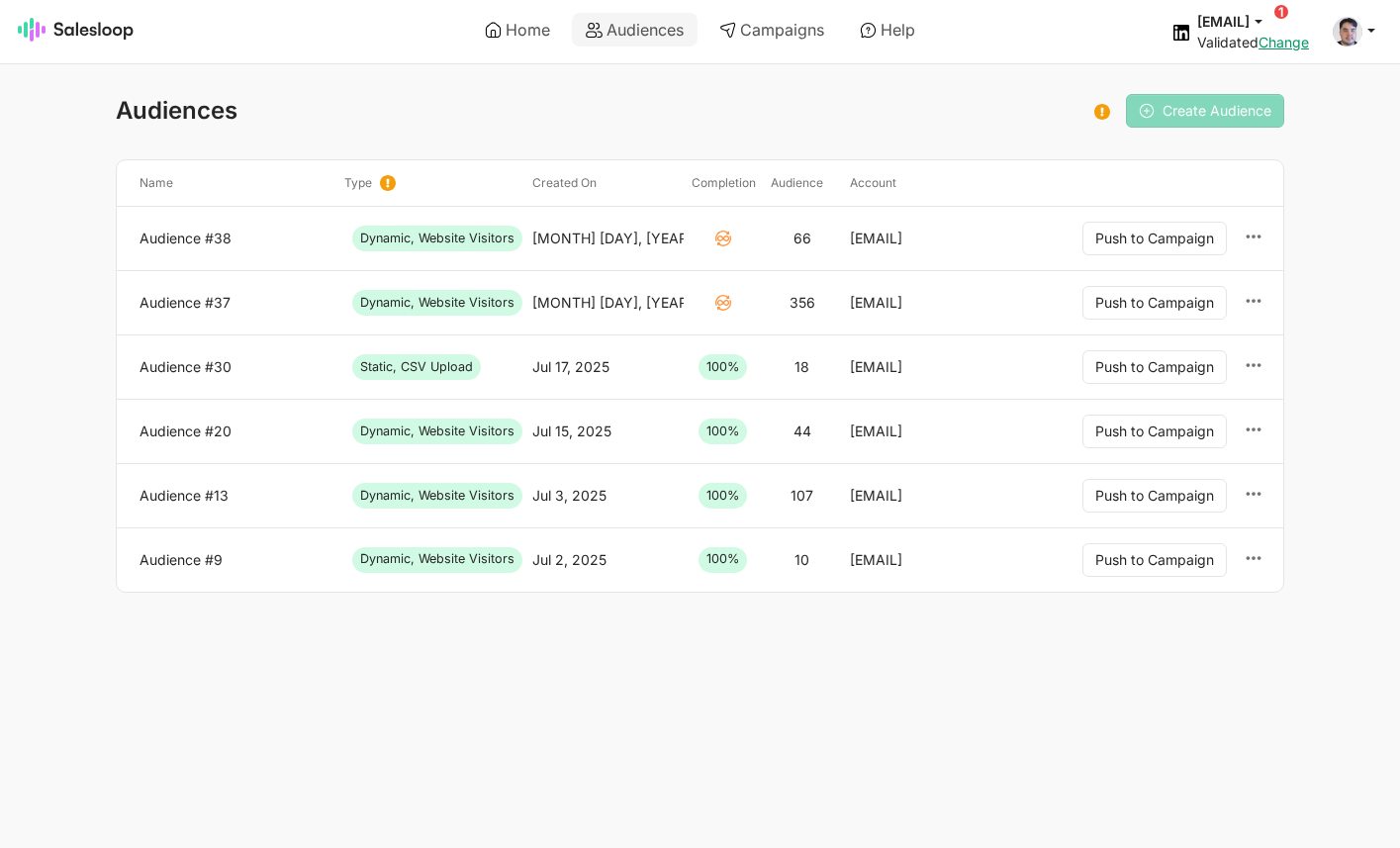 scroll, scrollTop: 0, scrollLeft: 0, axis: both 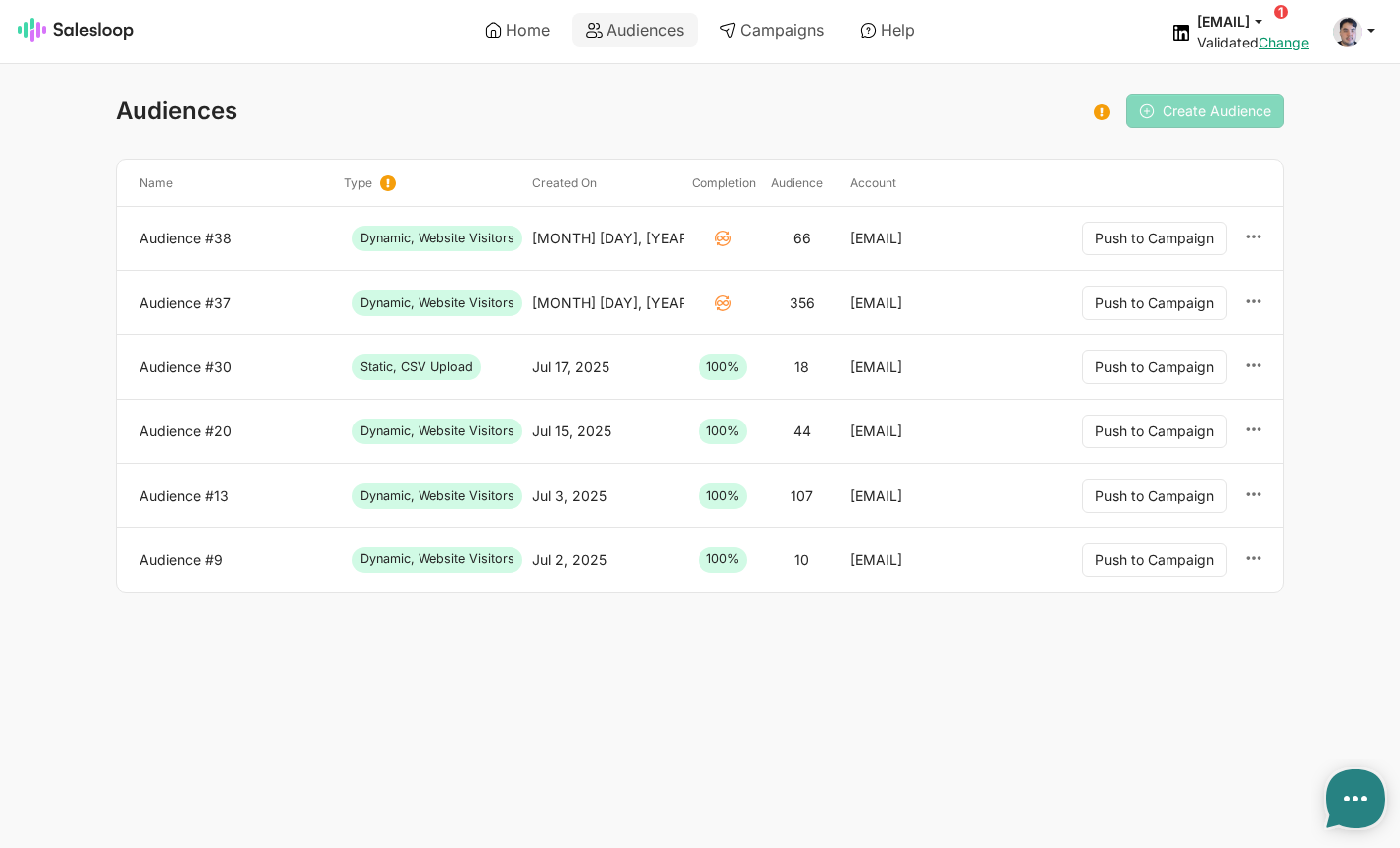 type on "x" 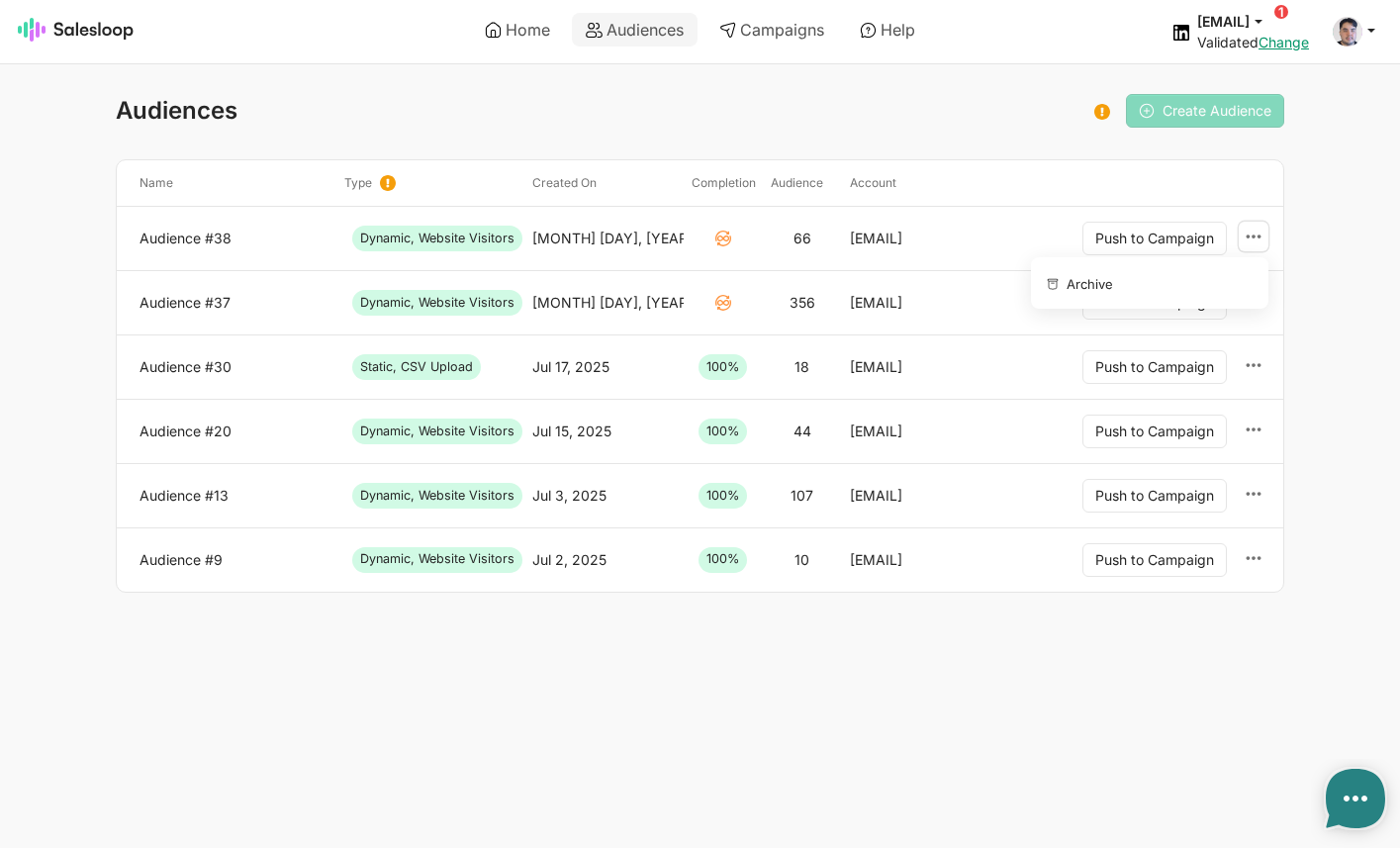 click 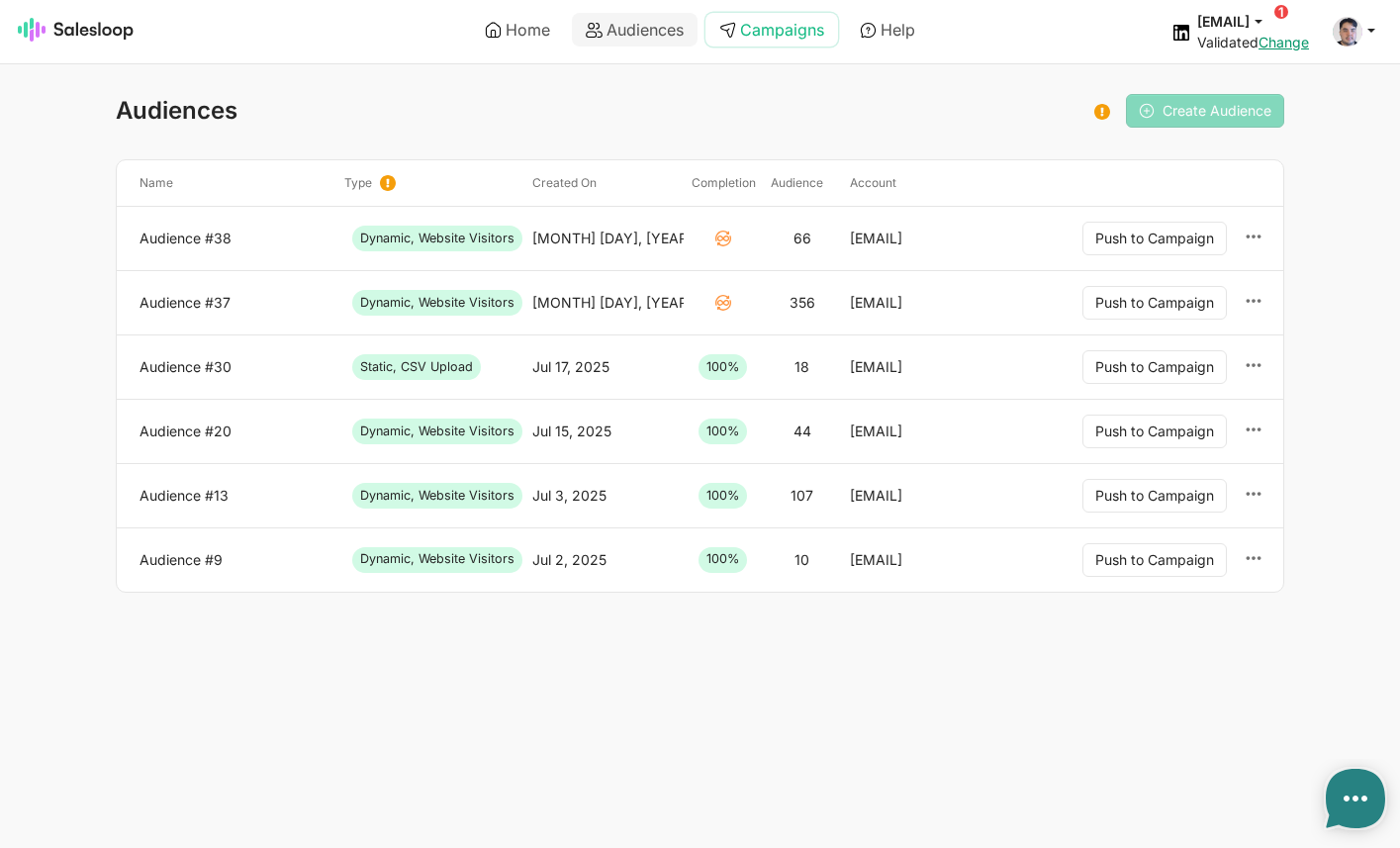 click on "Campaigns" at bounding box center (772, 30) 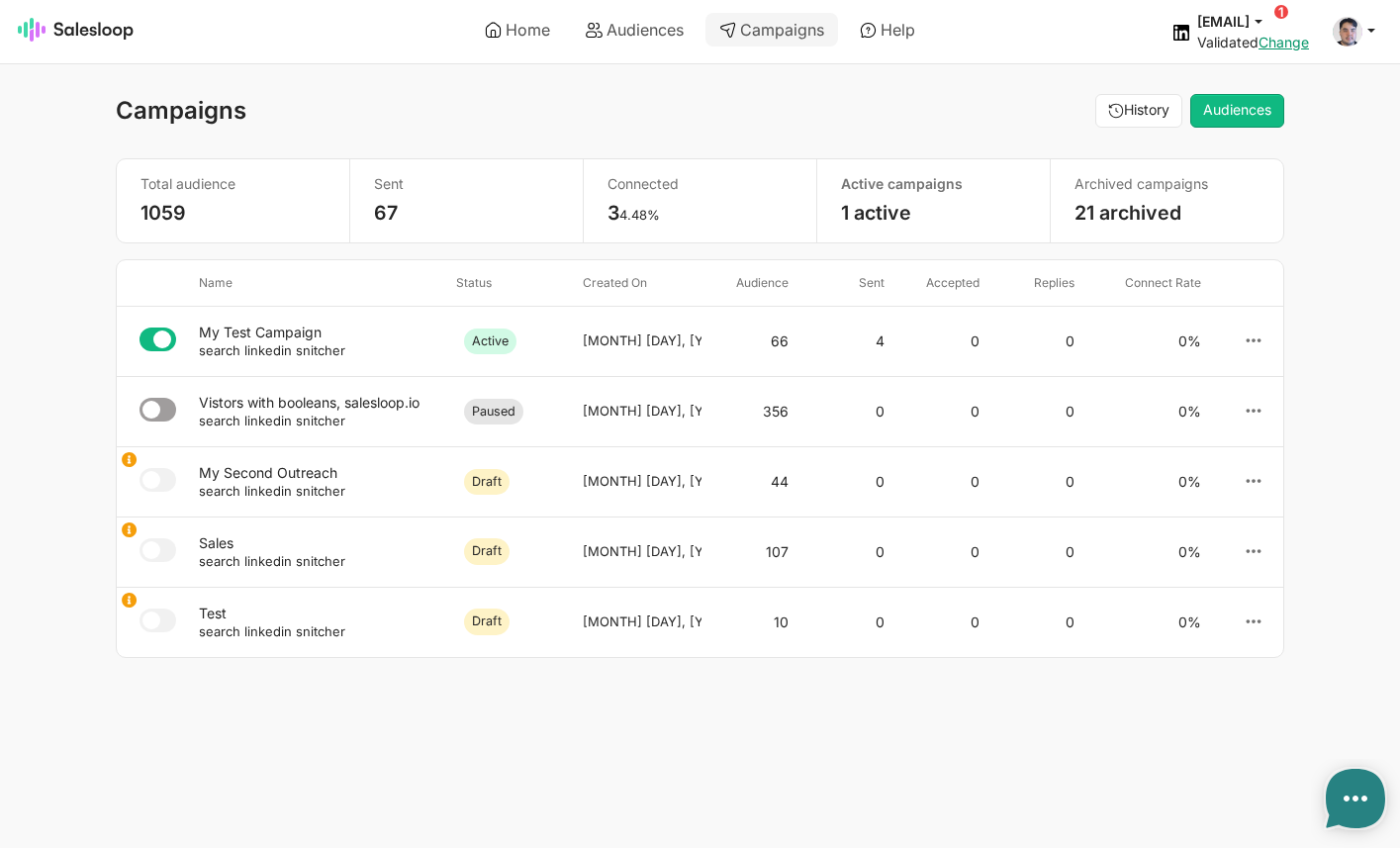 scroll, scrollTop: 0, scrollLeft: 0, axis: both 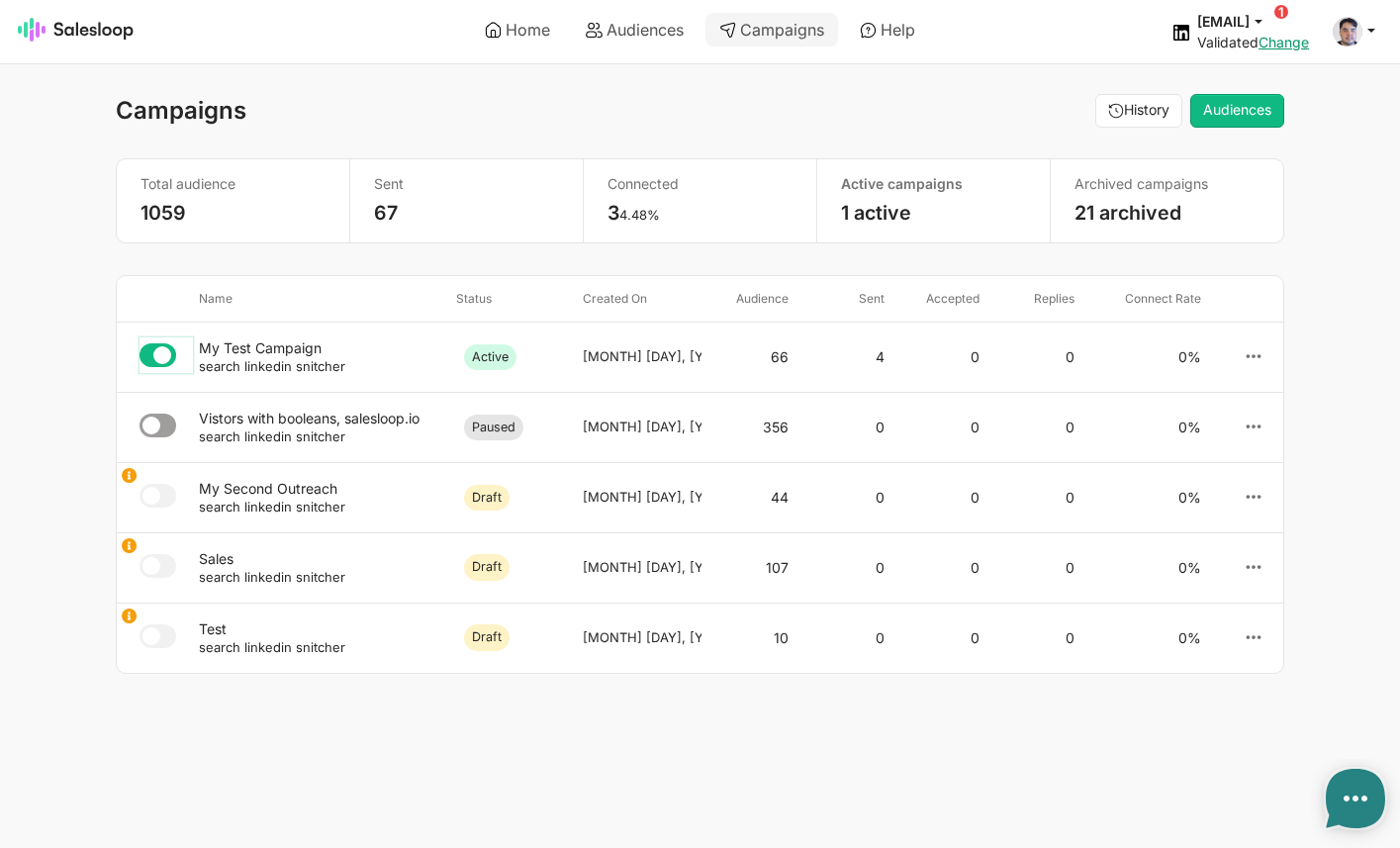 click at bounding box center (157, 355) 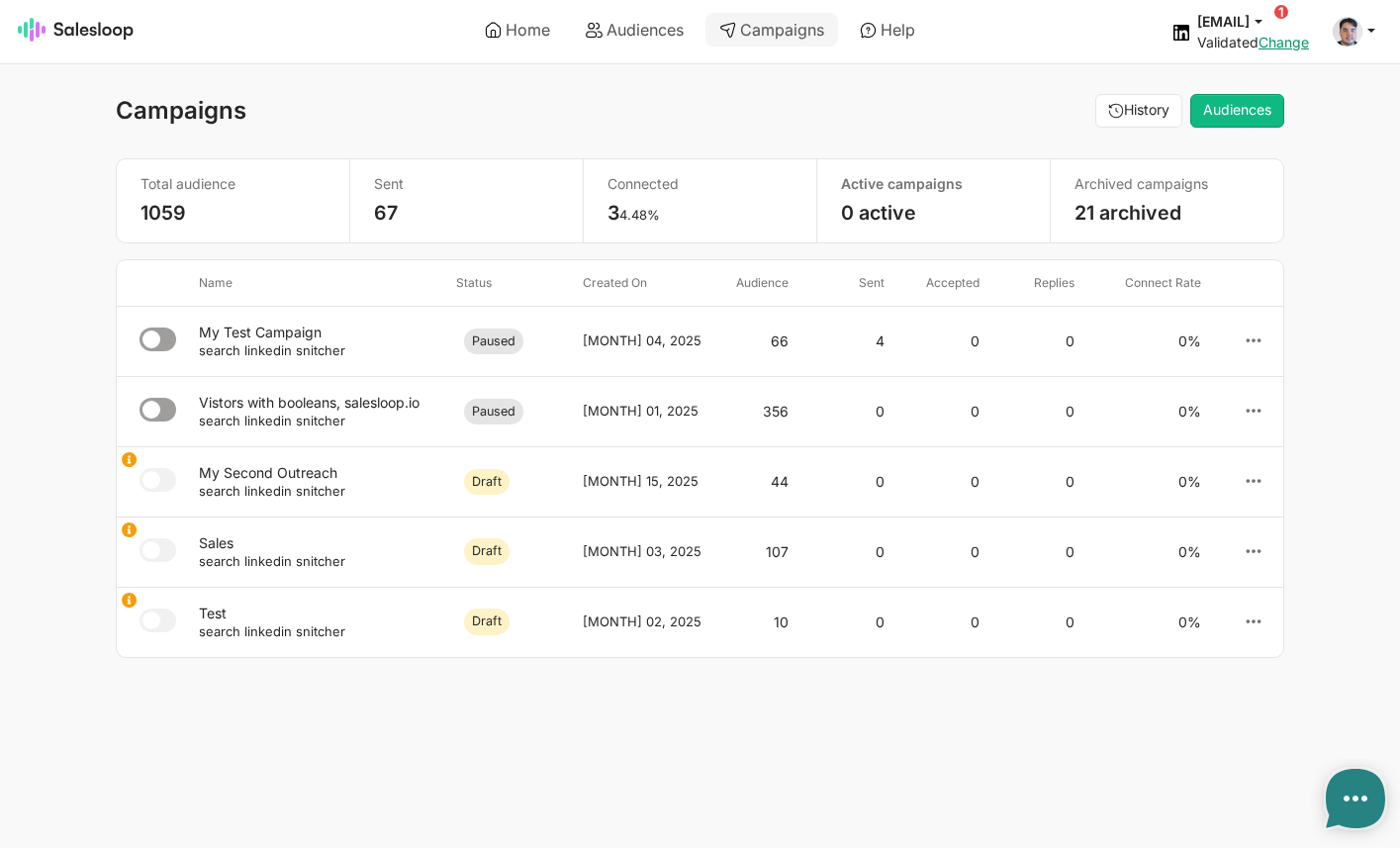 scroll, scrollTop: 0, scrollLeft: 0, axis: both 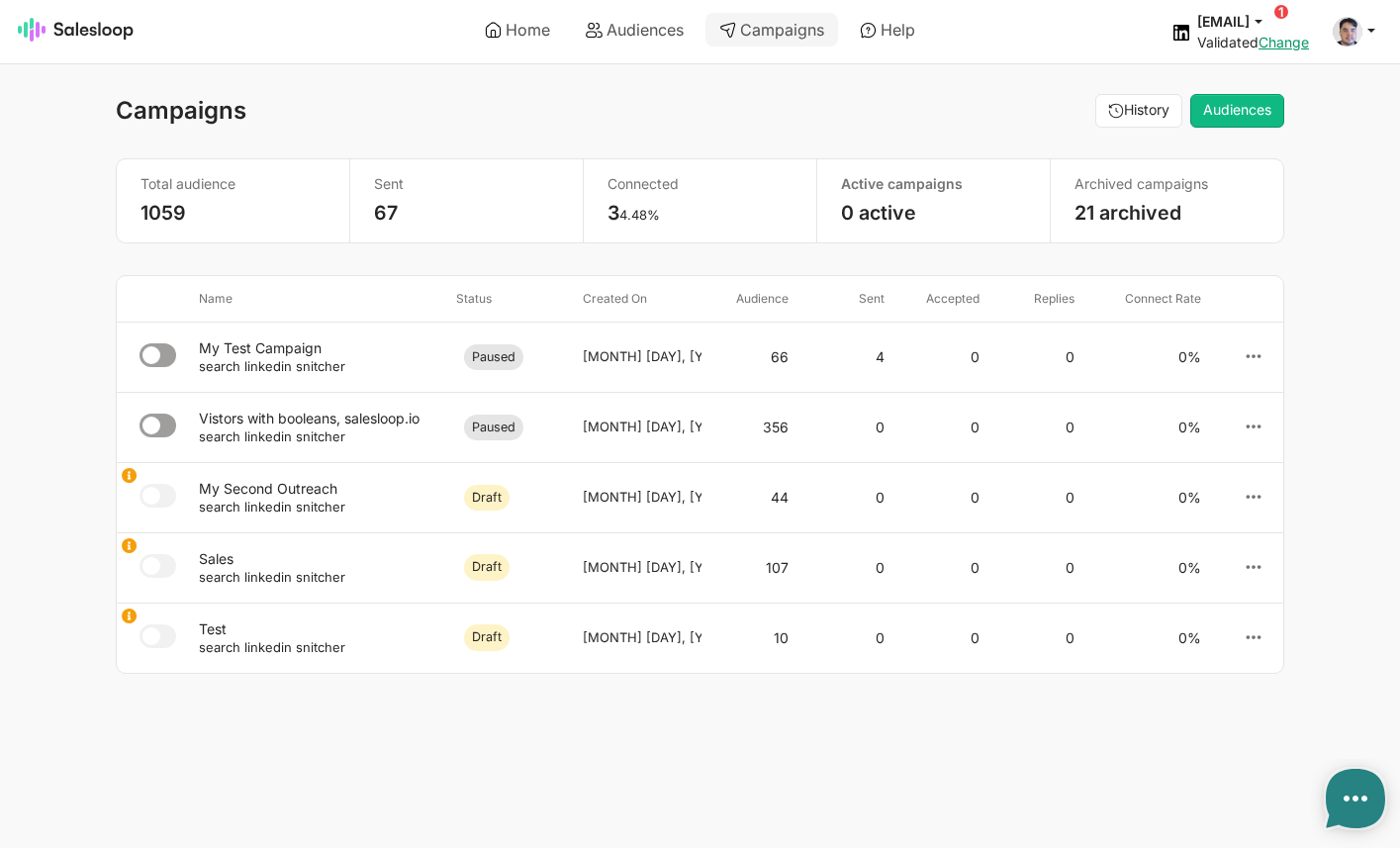 click on "Home
Audiences
Campaigns
Help [EMAIL]
jobs:
[DATE], [TIME] Audience:
We didn’t find any results last time, possibly due to your search filters. We’ll try searching again in a few hours. jobs:
[DATE], [TIME] Campaign:
There seems to be a permanent or temporary issue with your LinkedIn account authentication. If you encounter this error frequently, try reconnecting your account. unknown:
[DATE], [TIME] This account is already used. Please use a different account or try to use associated salesloop account (starts with 'i' letter) Validated
Change
Account Logout Campaigns  History
Audiences Total audience 1059 Sent 67 Connected 3
4.48% Active campaigns 0 active Archived campaigns 21 archived Past 7 Days Stats 2 Weeks 3 Weeks 1 Month Name Status Created on Audience Sent Accepted Replies Connect rate
My Test Campaign search linkedin snitcher Paused [MONTH] 04, 2025 66 4 0 0 0% Archive
Vistors with booleans, salesloop.io search linkedin snitcher Paused 356 0 0 0 0%" 